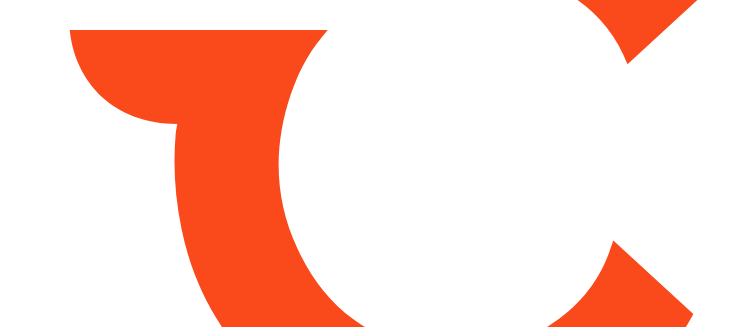 scroll, scrollTop: 0, scrollLeft: 0, axis: both 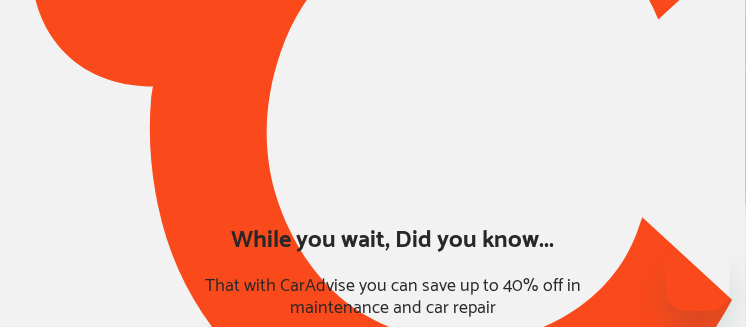 type on "*****" 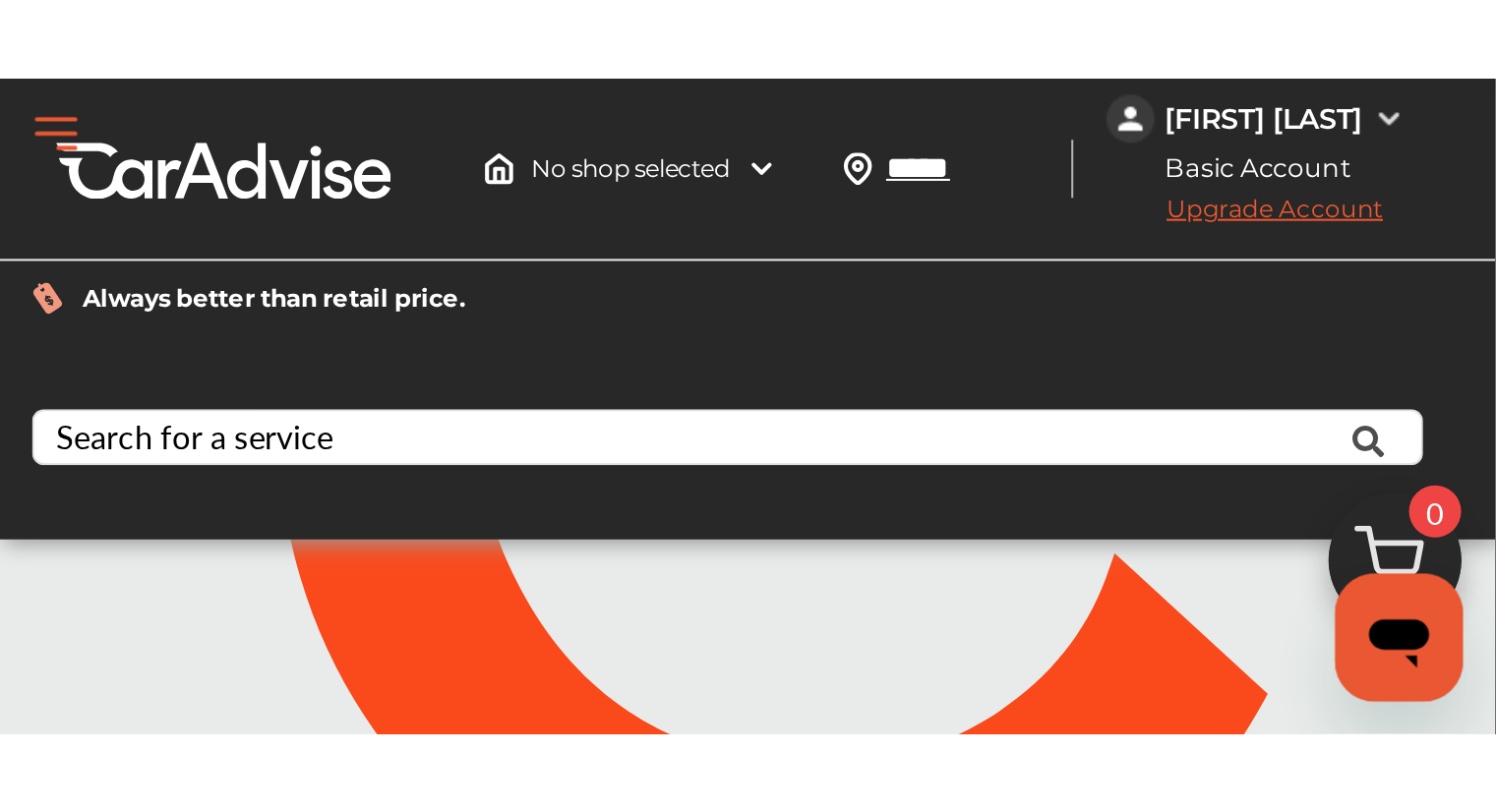scroll, scrollTop: 0, scrollLeft: 0, axis: both 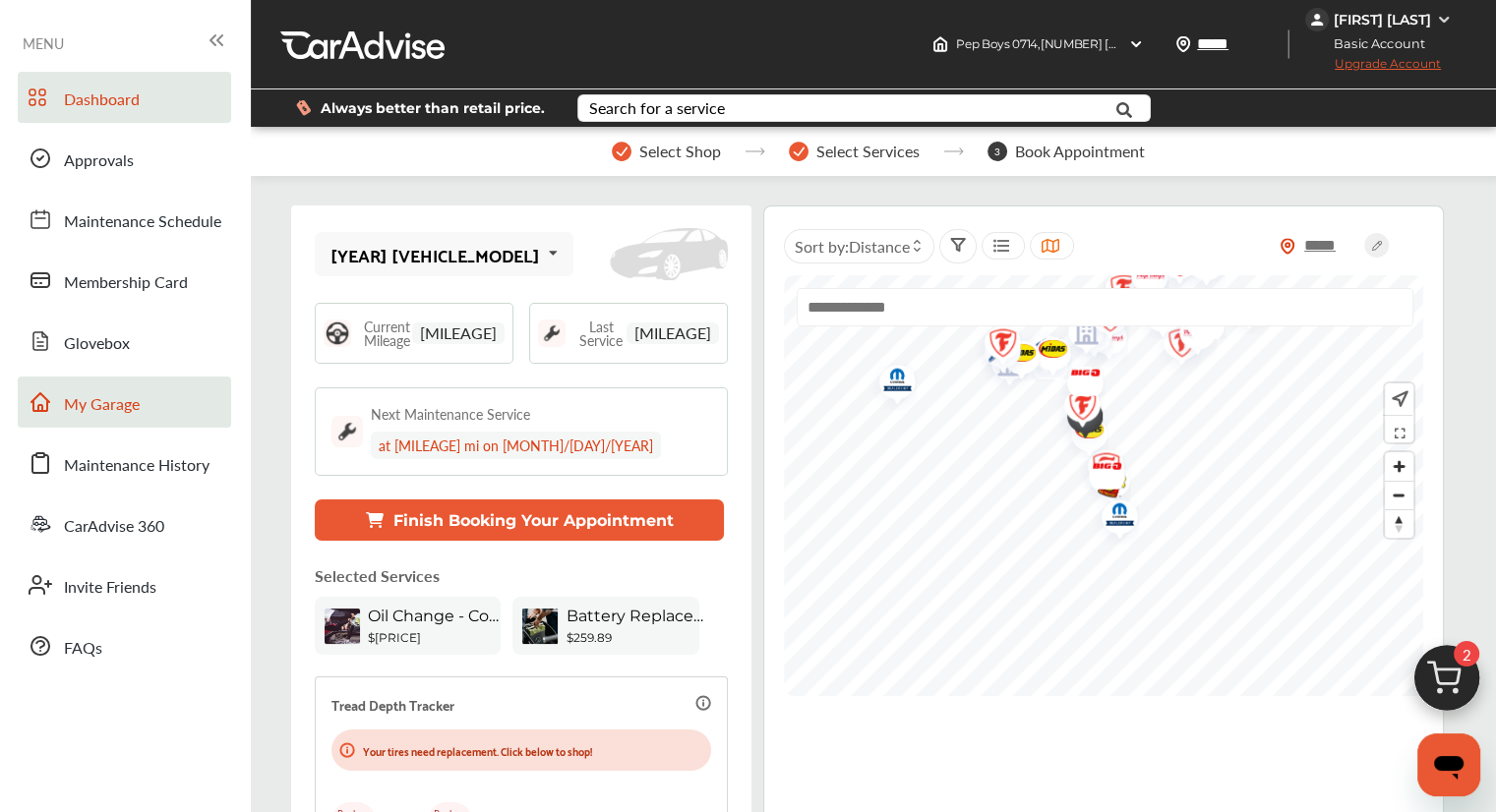 click on "My Garage" at bounding box center [124, 402] 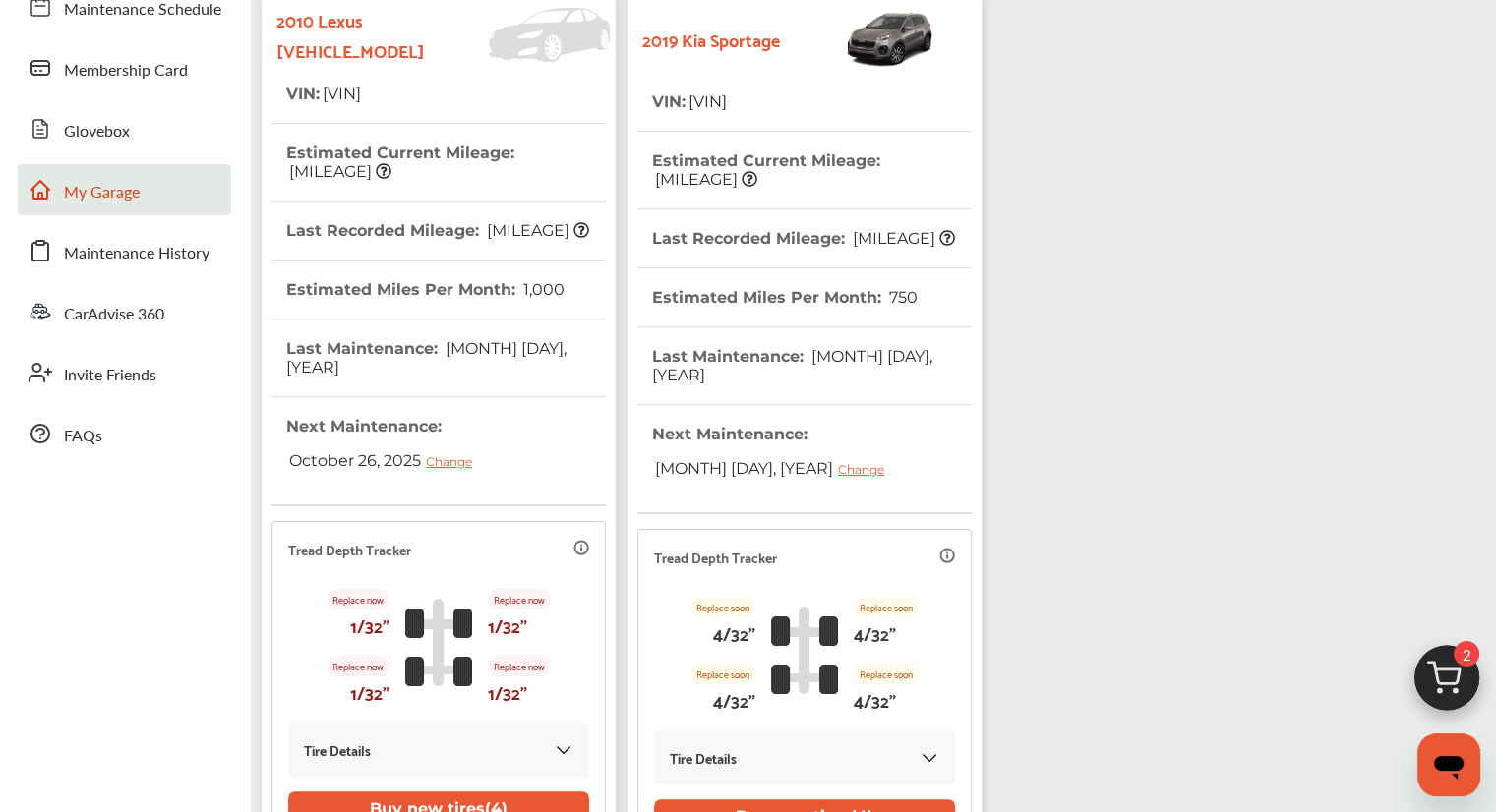 scroll, scrollTop: 0, scrollLeft: 0, axis: both 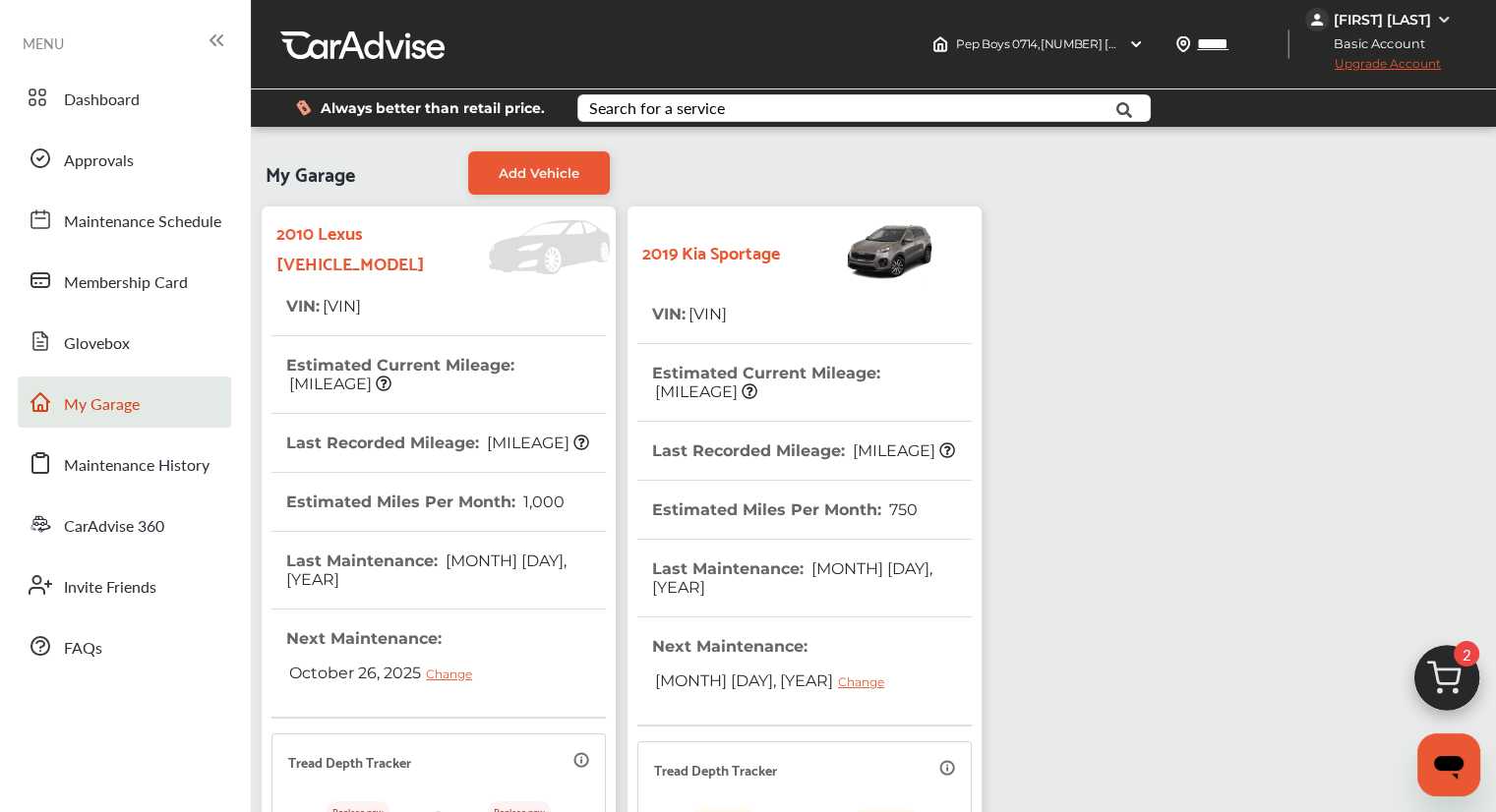 click on "VIN :  [VIN]" at bounding box center [689, 314] 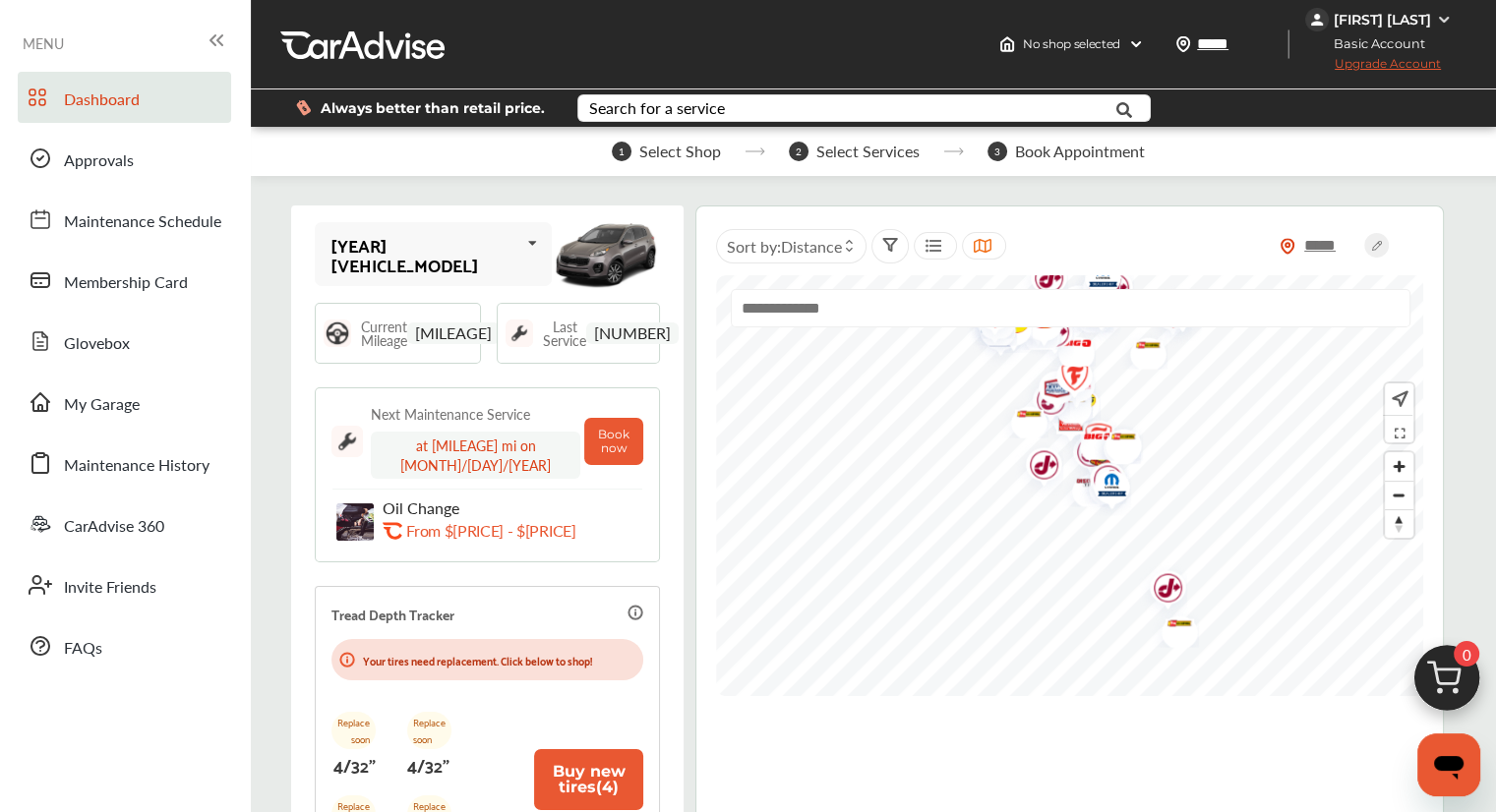 click at bounding box center [1447, 683] 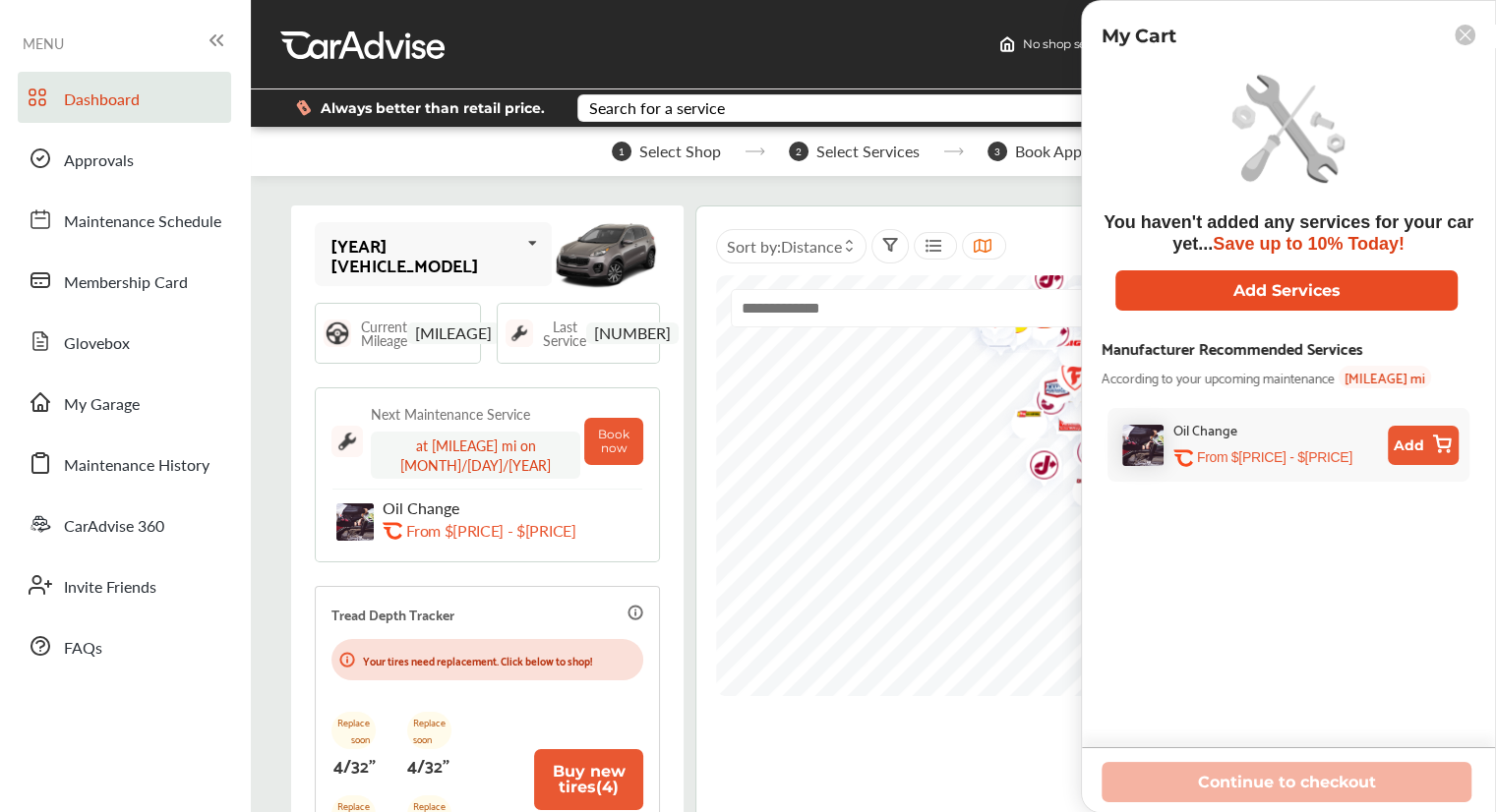 click on "Add Services" at bounding box center (1287, 290) 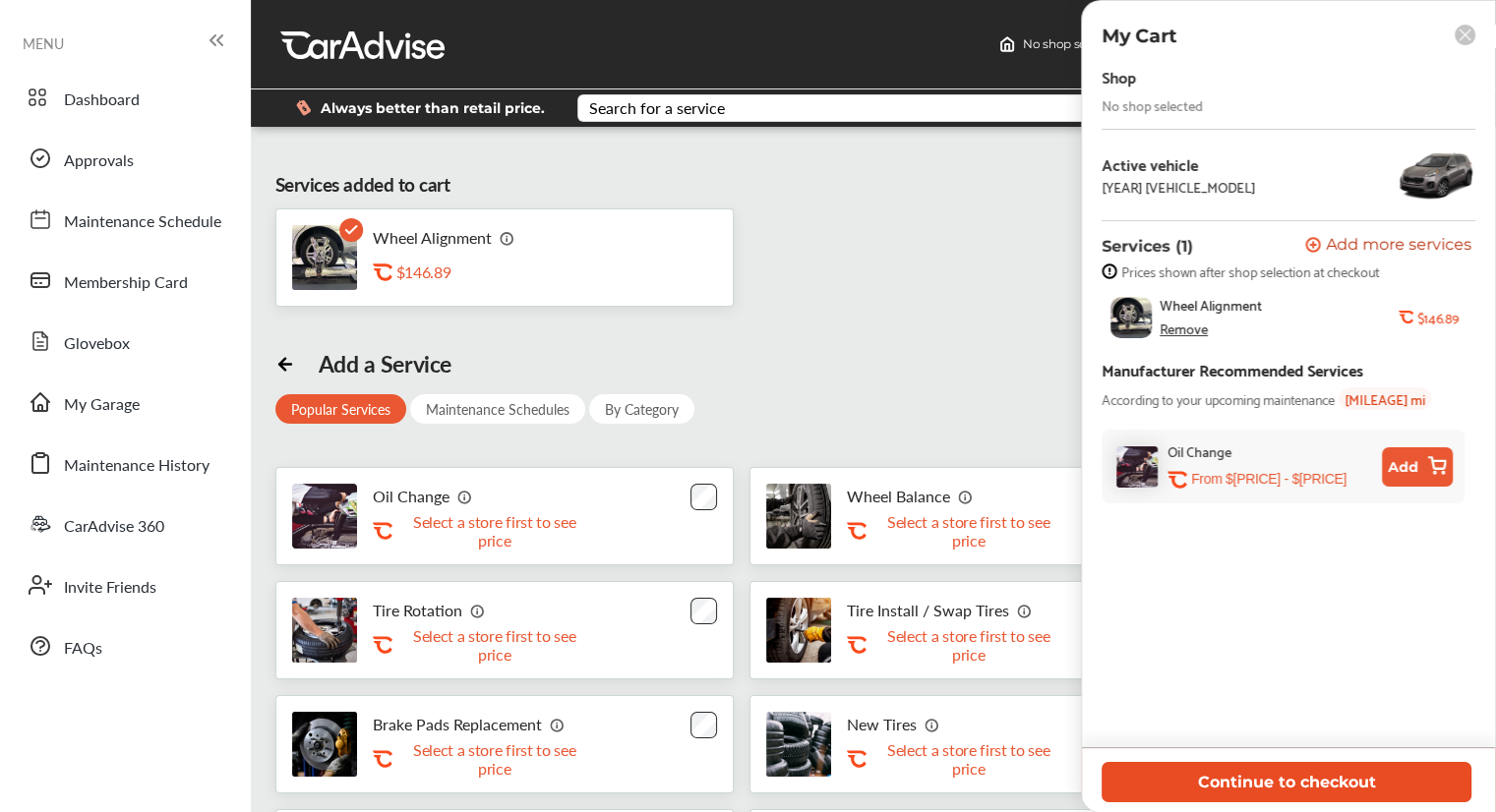 click on "Continue to checkout" at bounding box center (1287, 782) 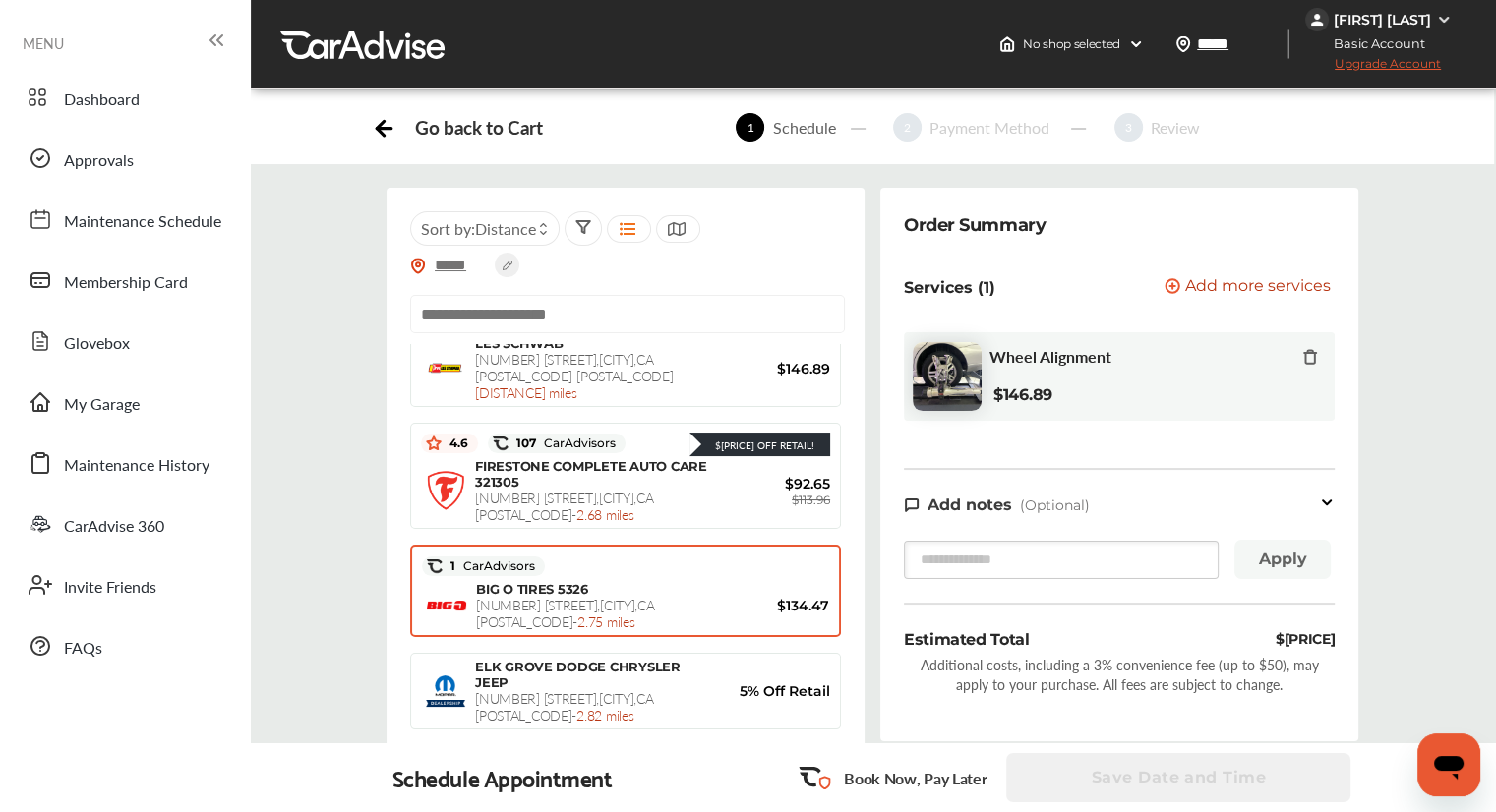scroll, scrollTop: 0, scrollLeft: 0, axis: both 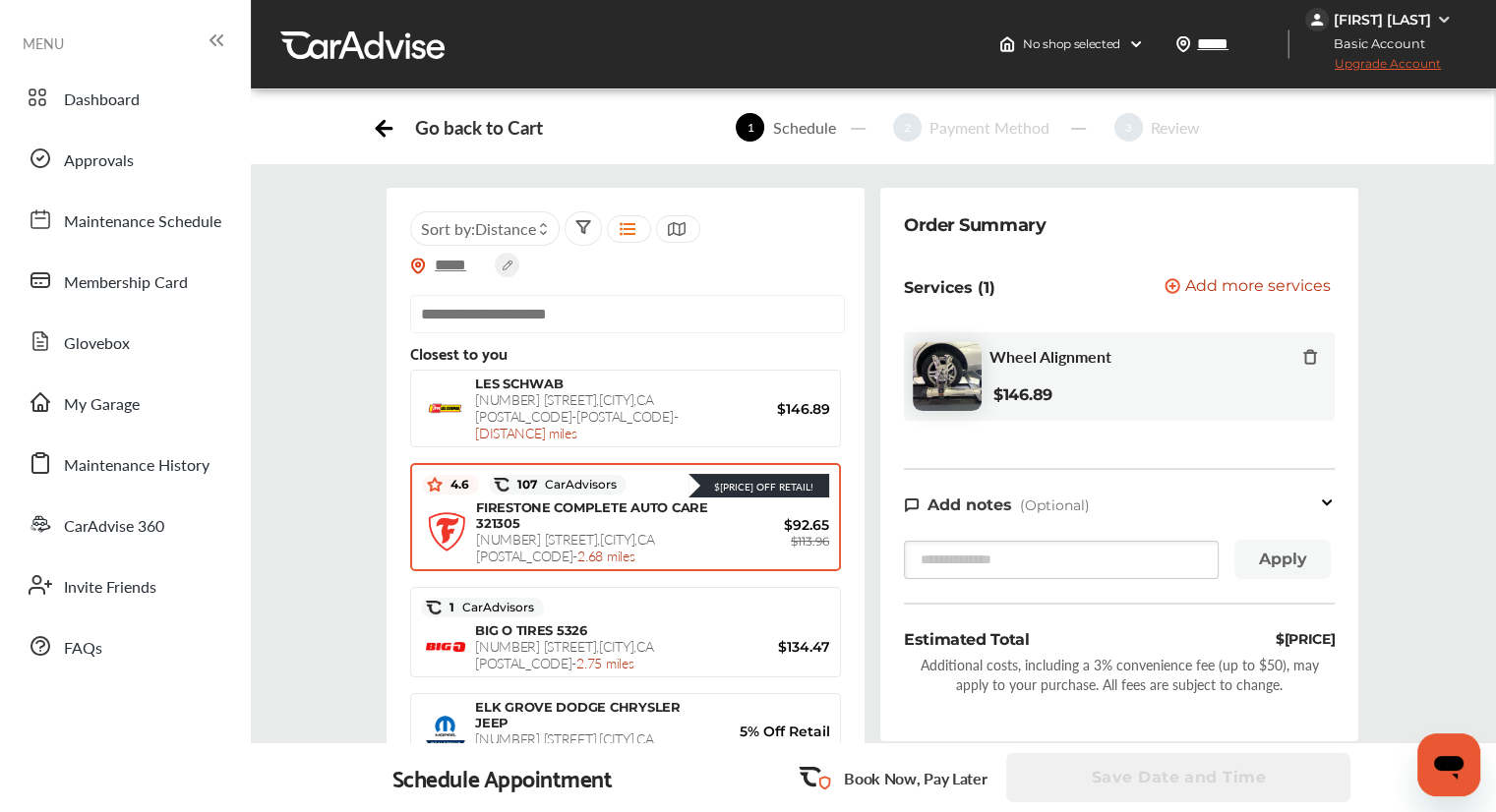 click on "FIRESTONE COMPLETE AUTO CARE 321305 [NUMBER] [STREET] , [CITY] , [STATE] [POSTAL_CODE] - [DISTANCE] miles $[PRICE] $[PRICE]" at bounding box center [626, 532] 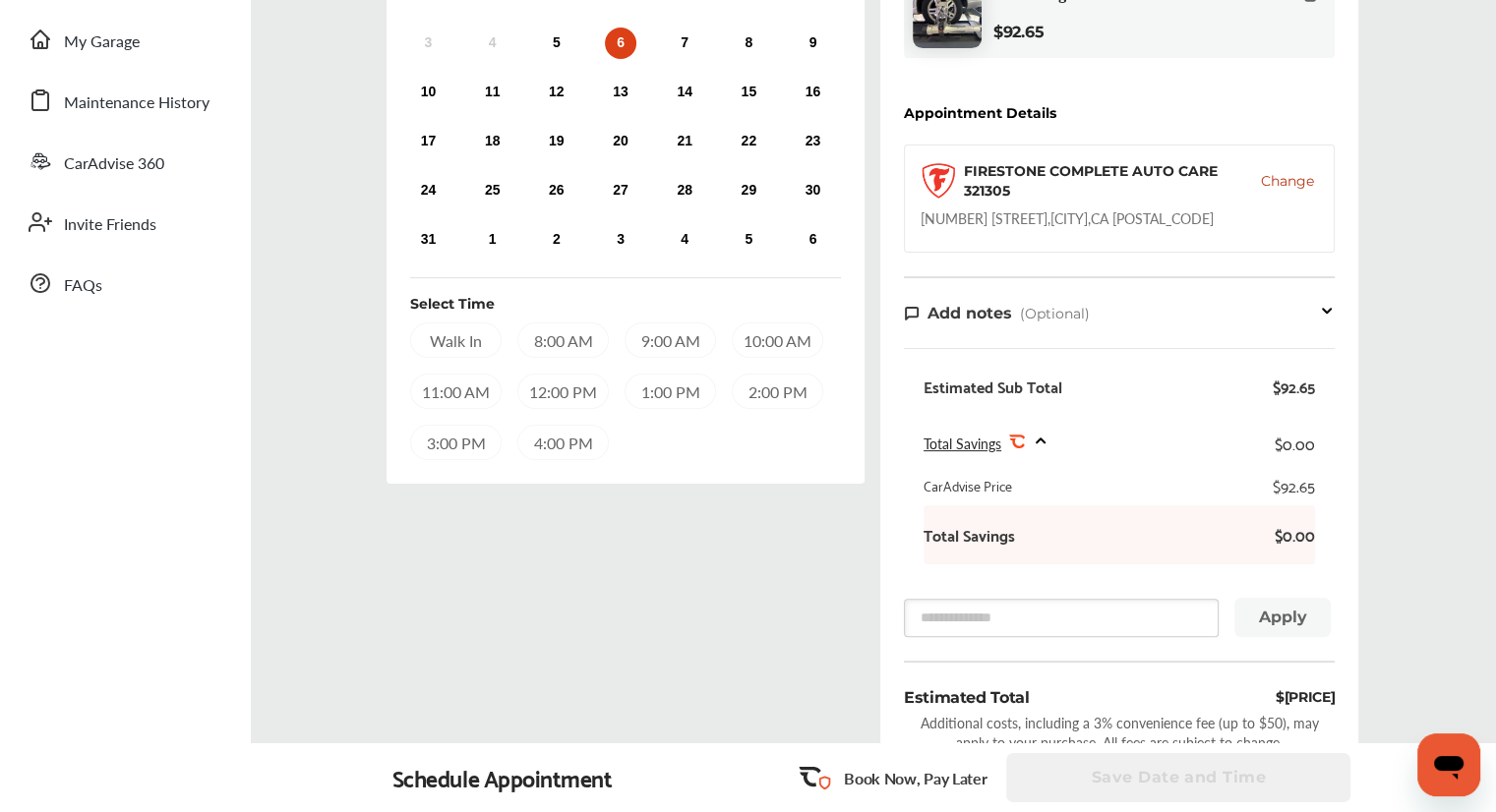 scroll, scrollTop: 102, scrollLeft: 0, axis: vertical 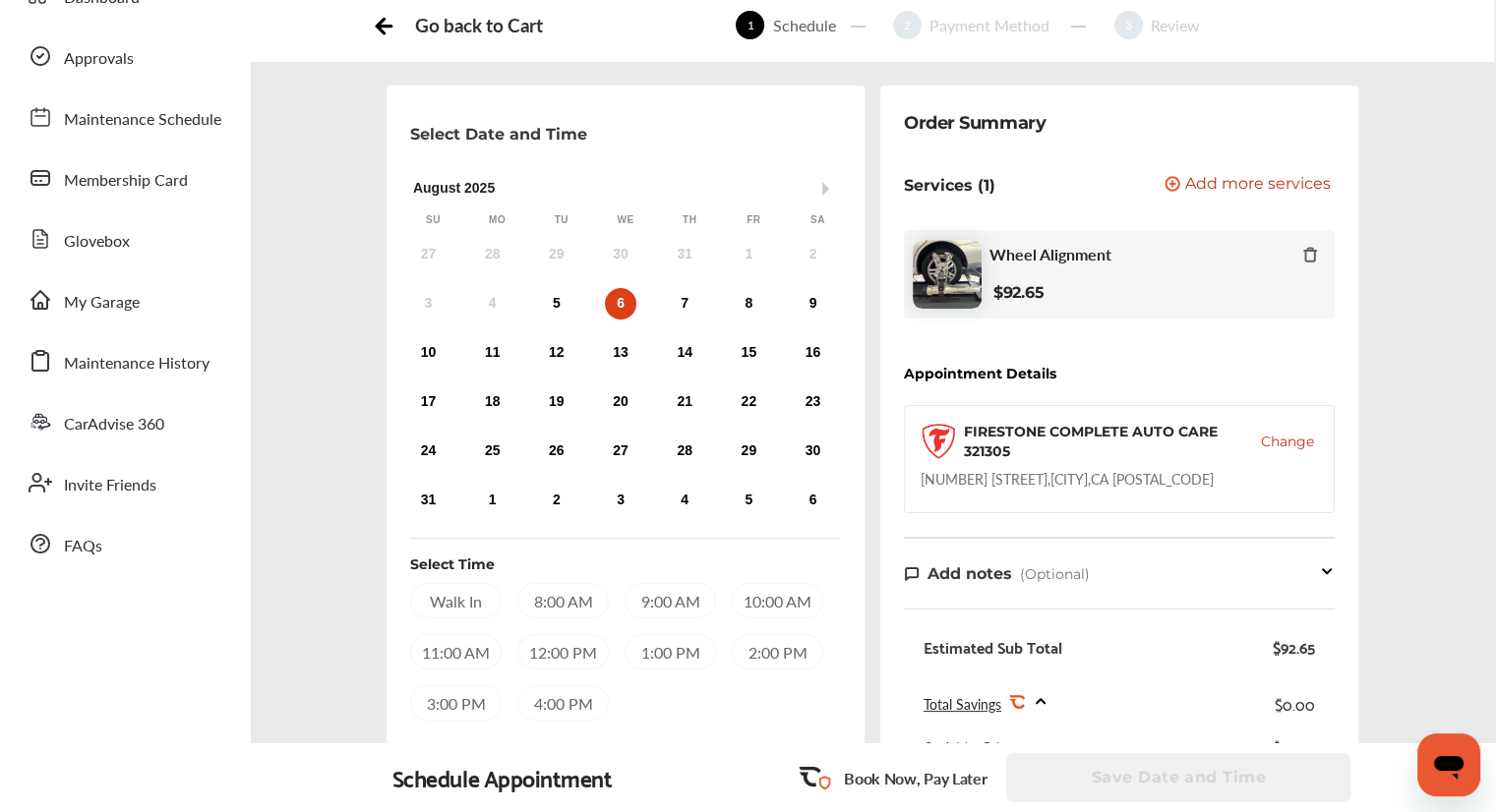 click on "Change" at bounding box center [1287, 441] 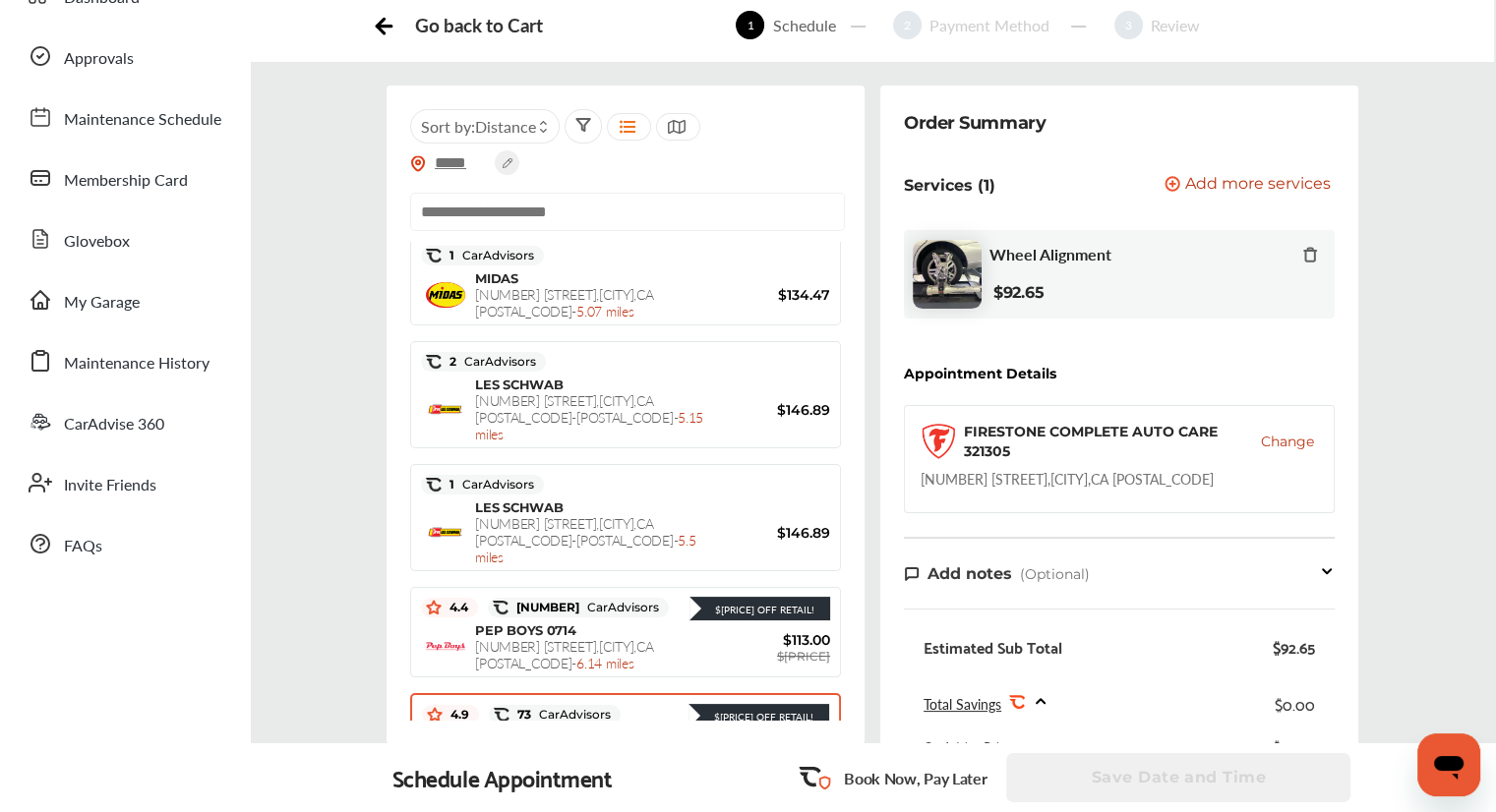 scroll, scrollTop: 688, scrollLeft: 0, axis: vertical 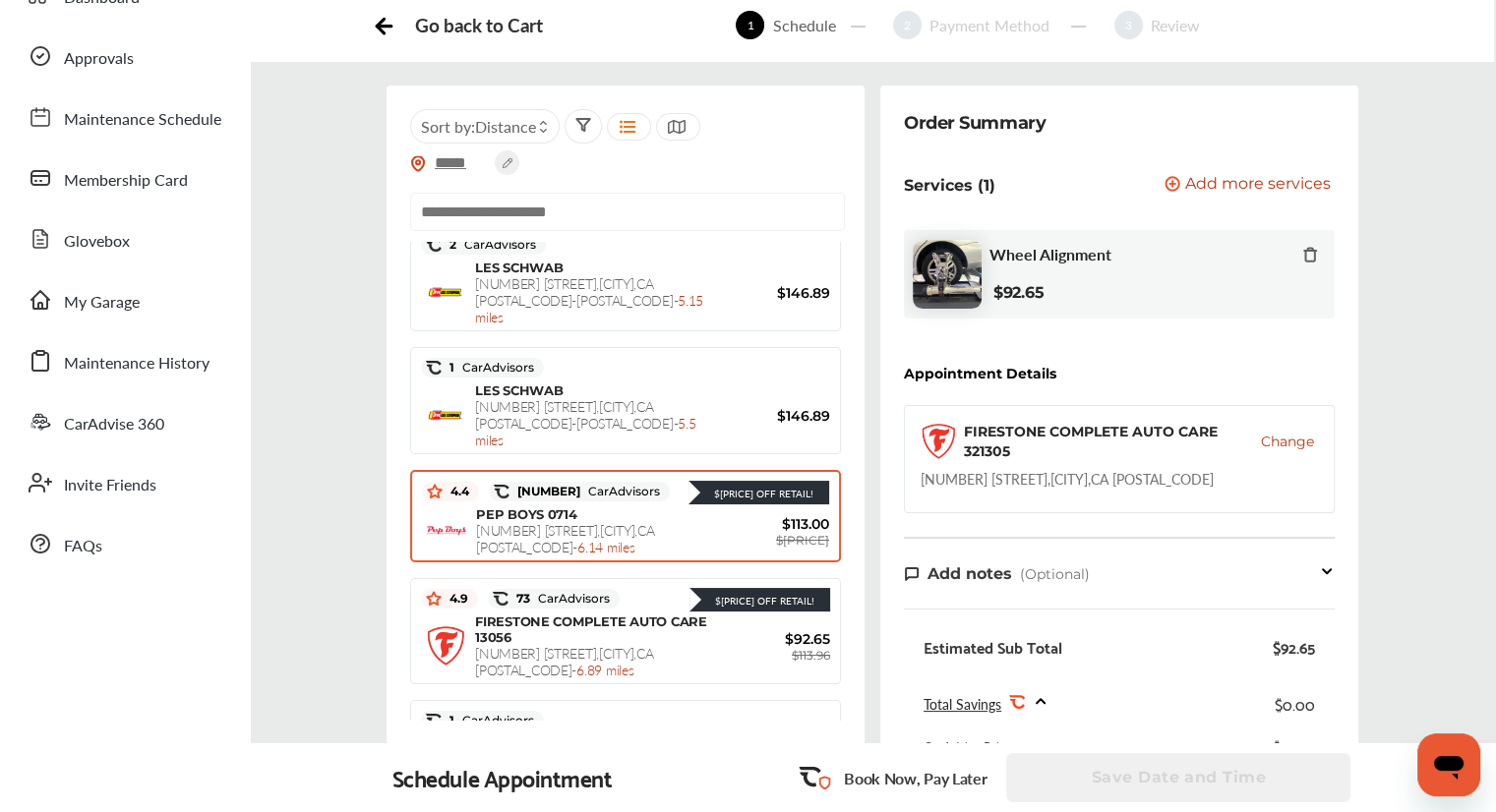 click on "PEP BOYS 0714 [NUMBER] [STREET] , [CITY] , [STATE] [POSTAL_CODE] - [DISTANCE] miles" at bounding box center [593, 531] 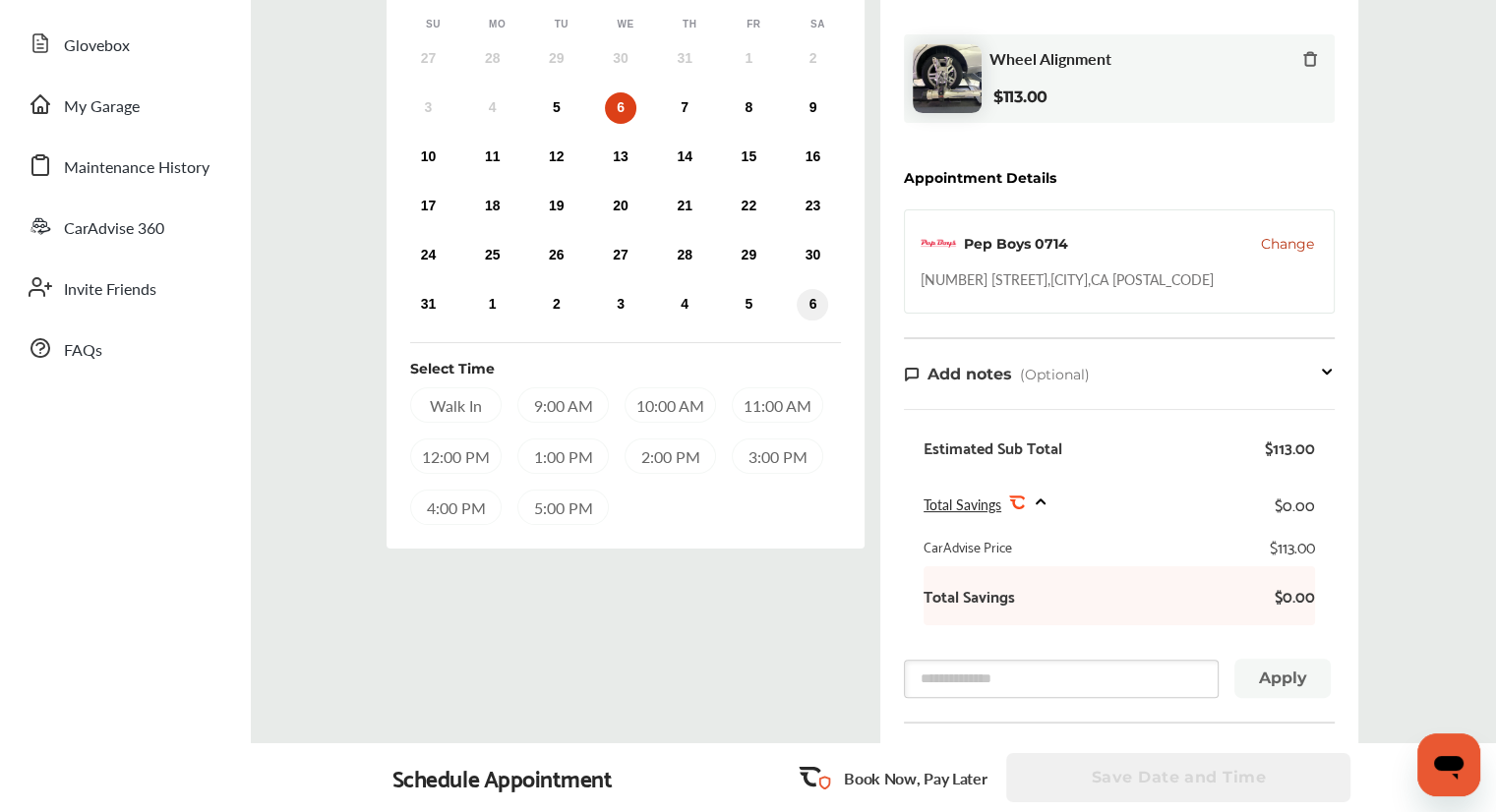 scroll, scrollTop: 295, scrollLeft: 0, axis: vertical 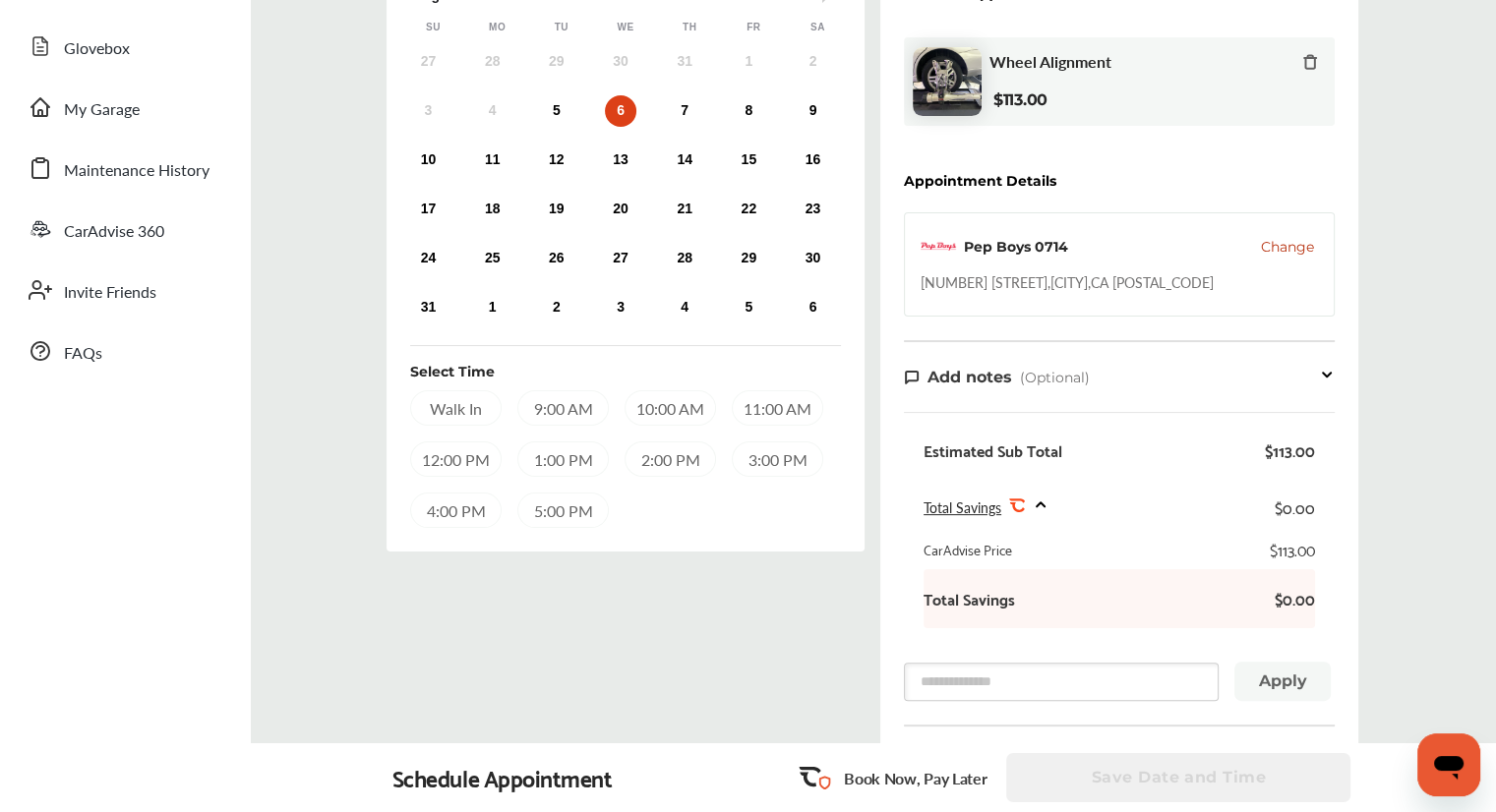 click on "Change" at bounding box center [1287, 247] 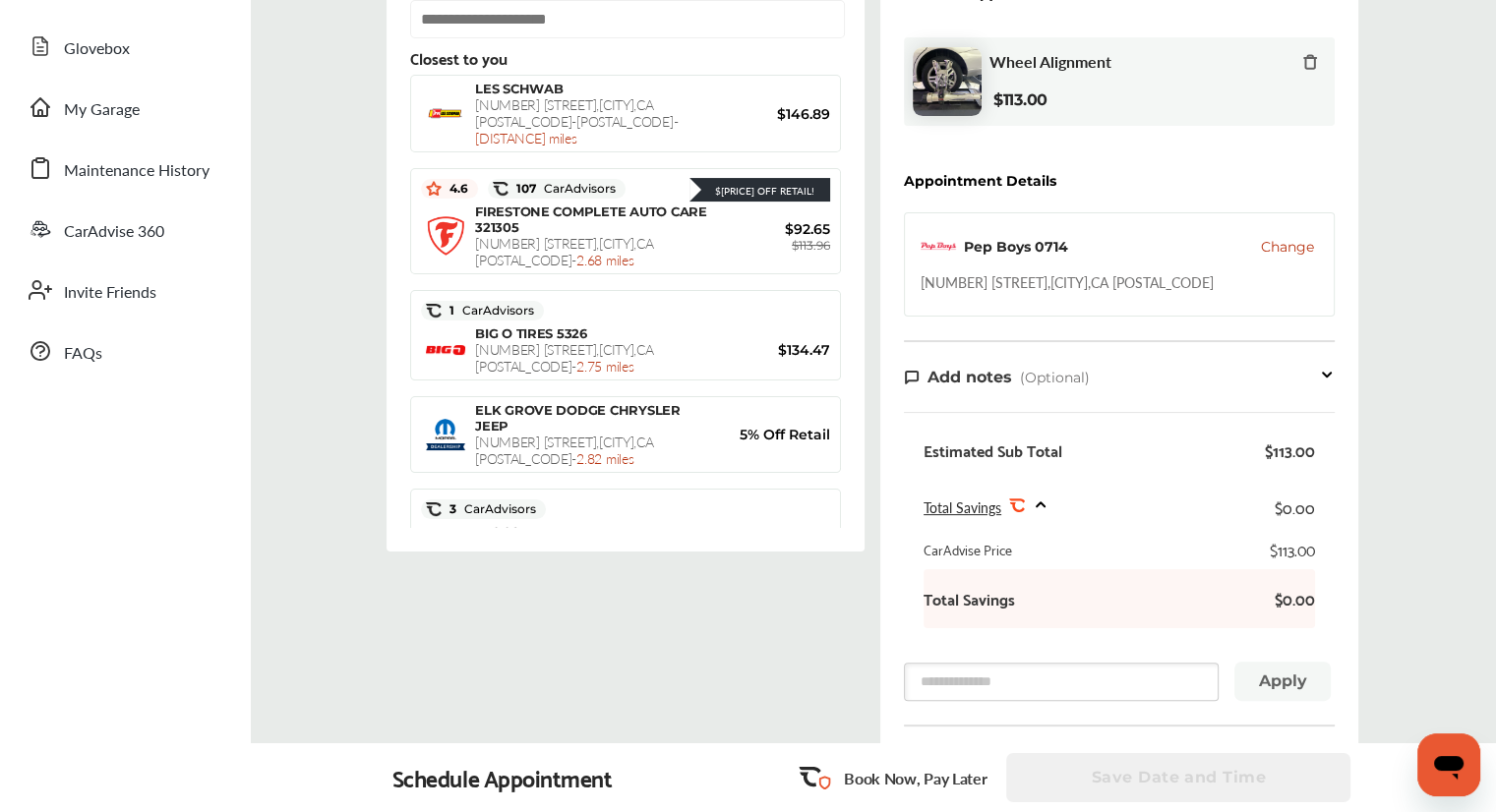 scroll, scrollTop: 98, scrollLeft: 0, axis: vertical 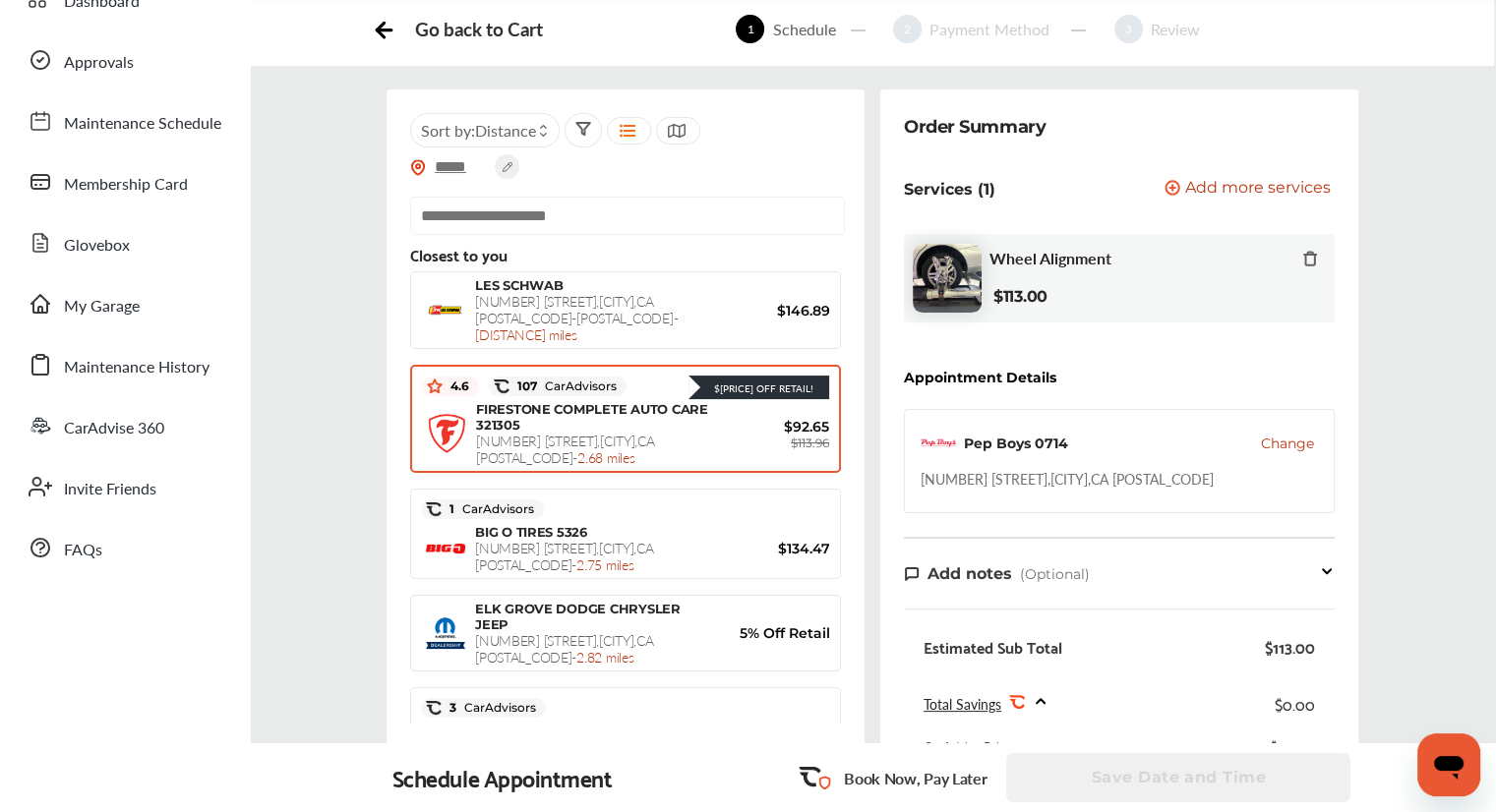 click on "[NUMBER] [STREET] , [CITY] , [STATE] [POSTAL_CODE] - [DISTANCE] miles" at bounding box center [566, 448] 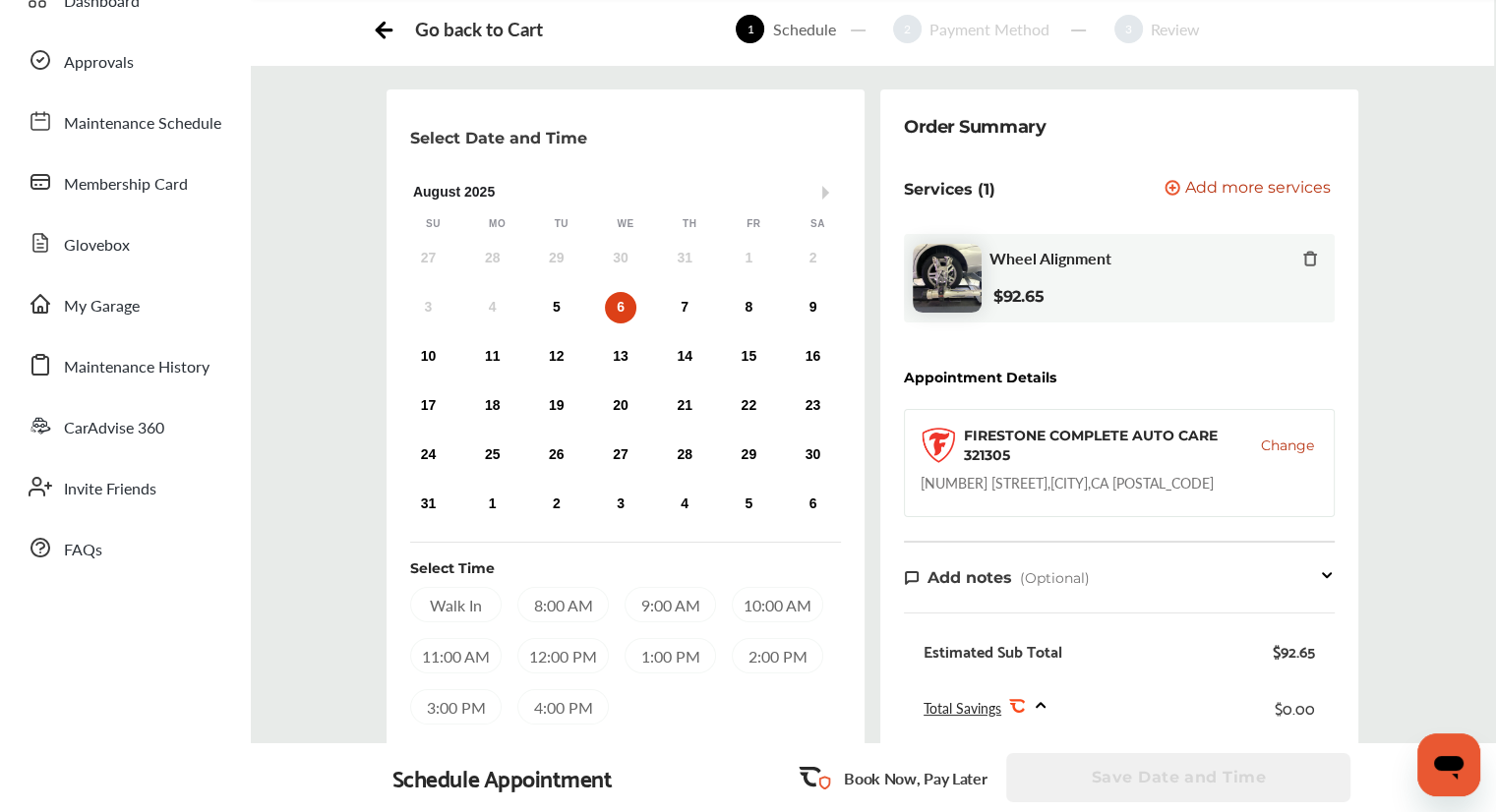 click on "Add more services" at bounding box center (1258, 189) 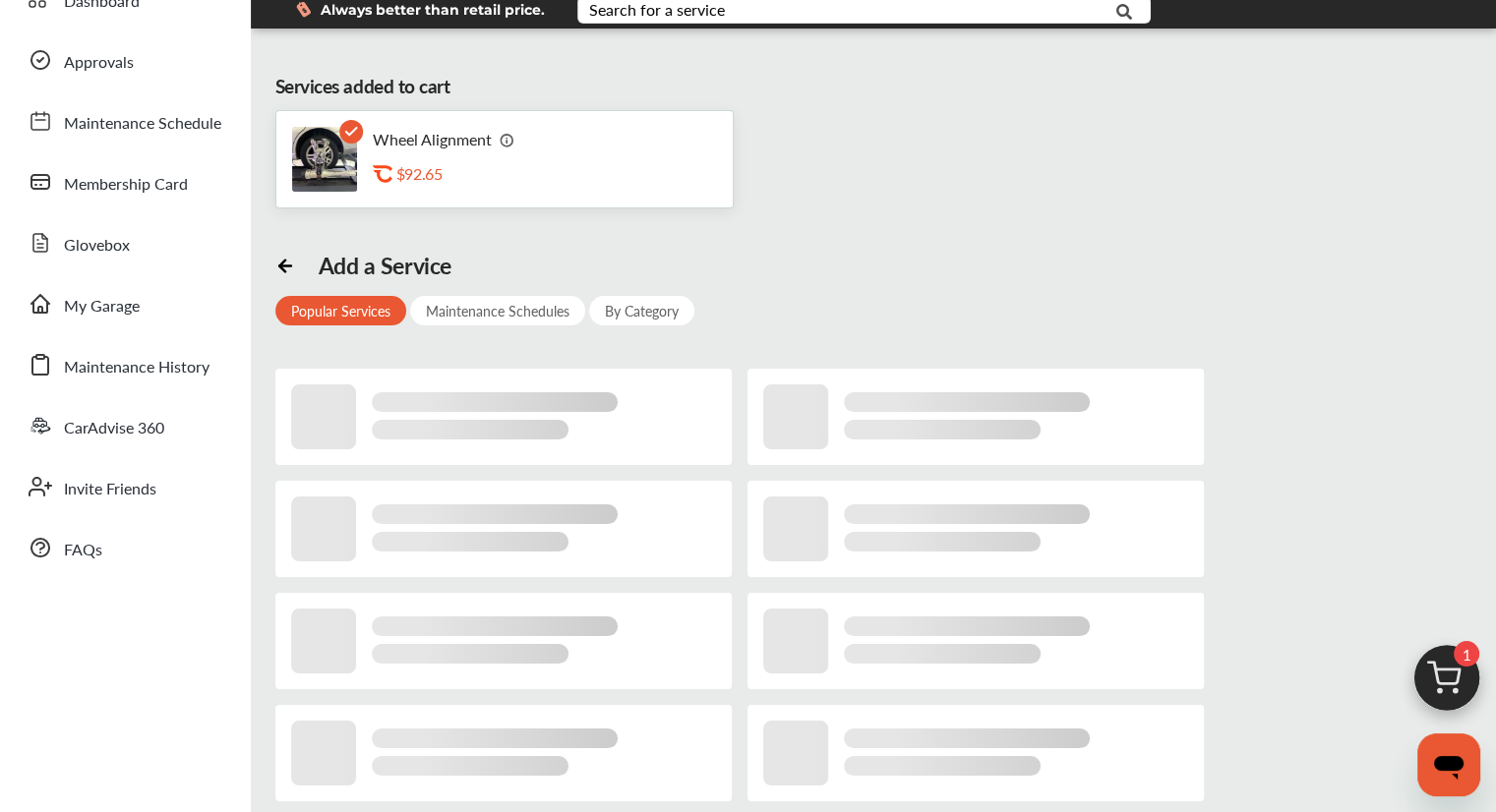 scroll, scrollTop: 0, scrollLeft: 0, axis: both 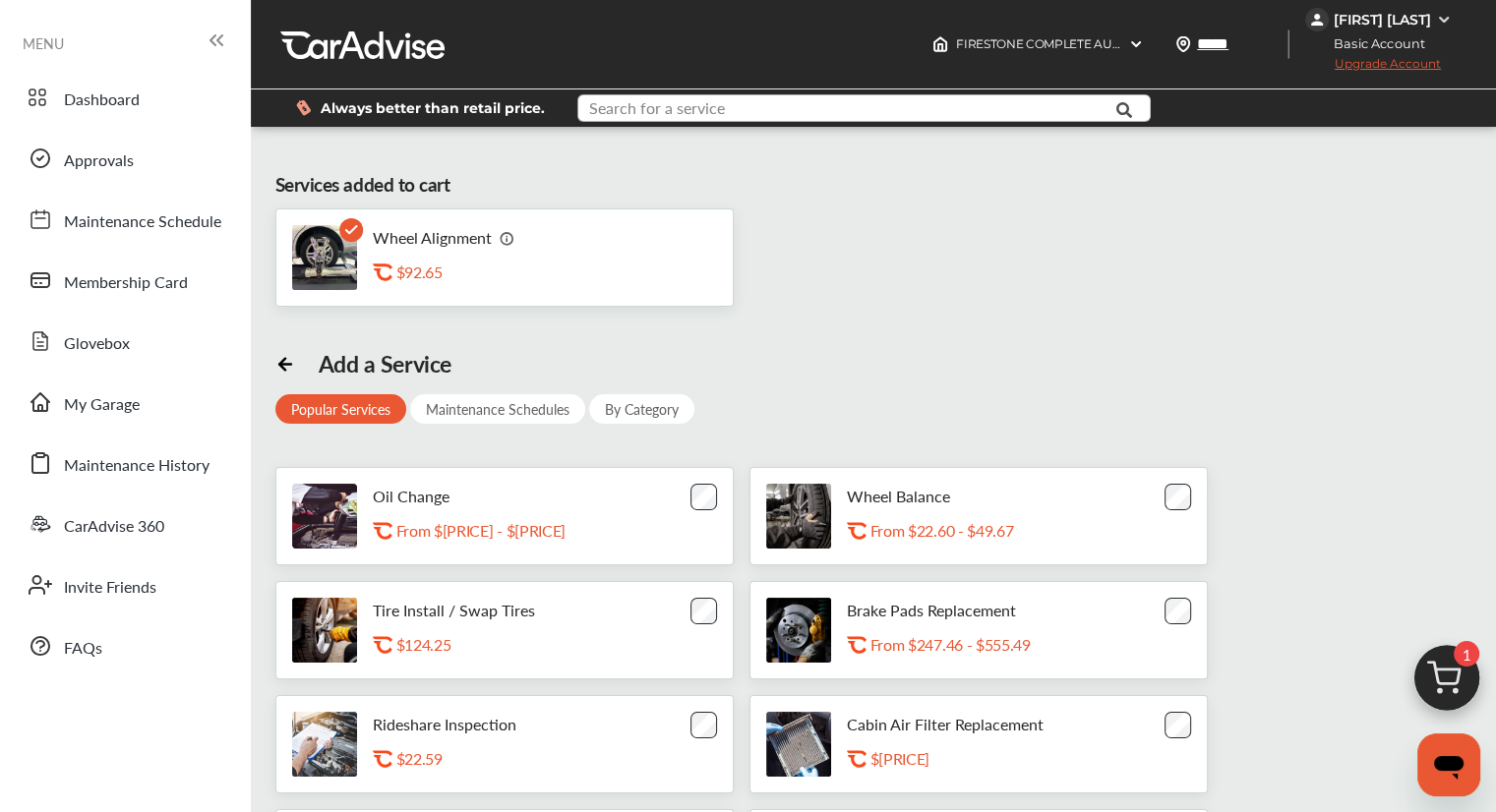 click at bounding box center [846, 110] 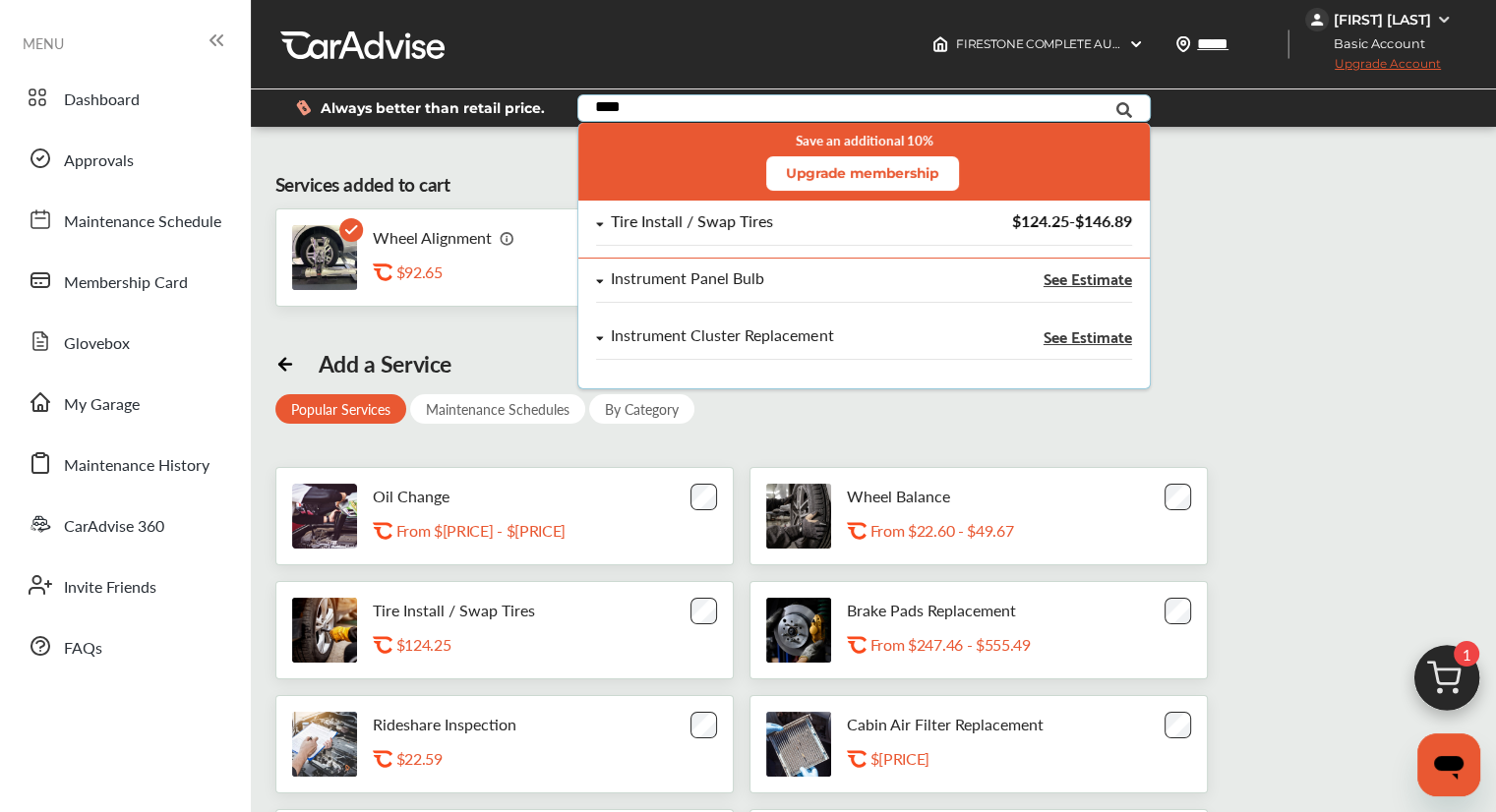 type on "****" 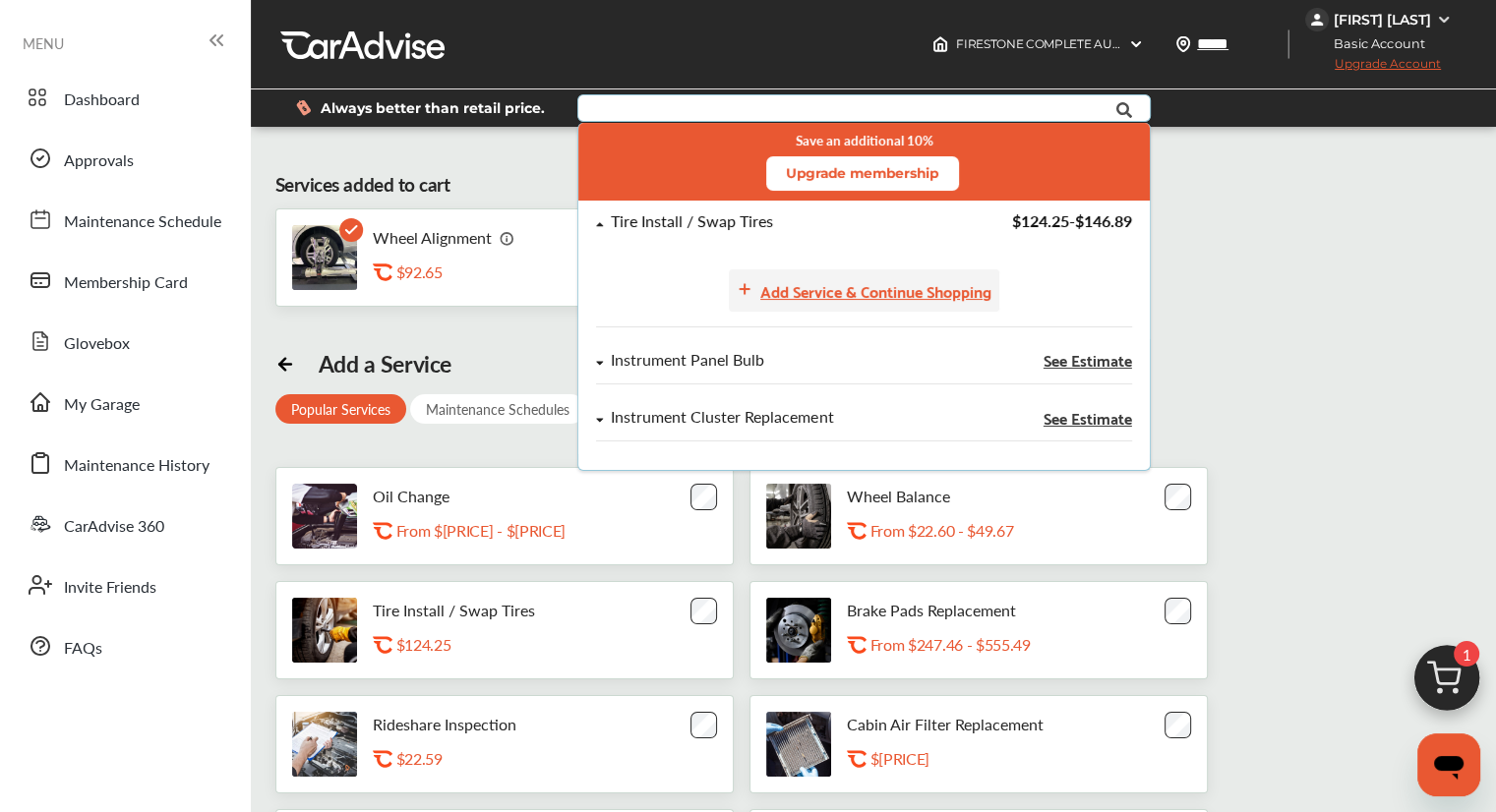 click on "Add Service & Continue Shopping" at bounding box center [875, 290] 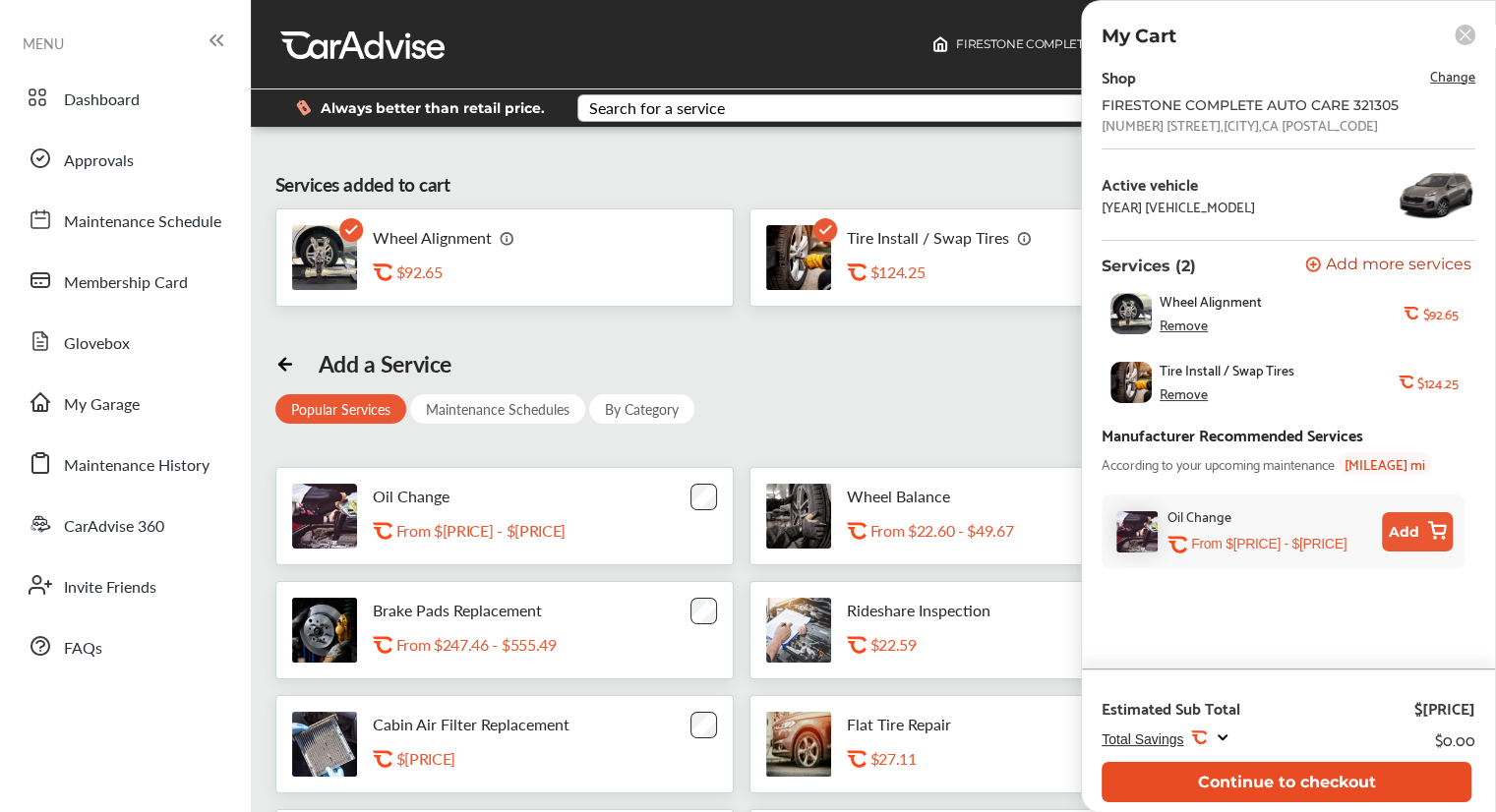 click on "Continue to checkout" at bounding box center (1287, 782) 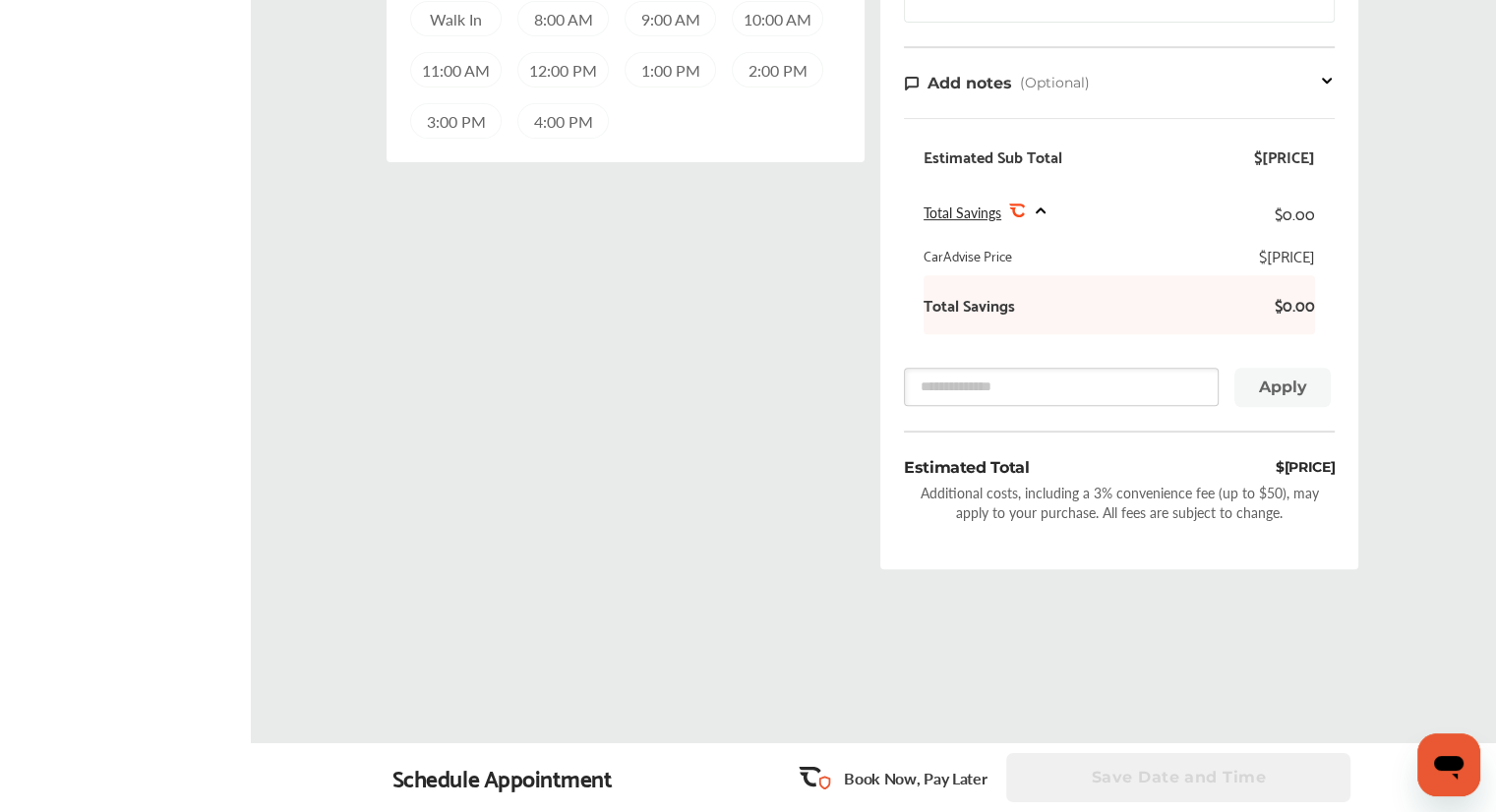 scroll, scrollTop: 586, scrollLeft: 0, axis: vertical 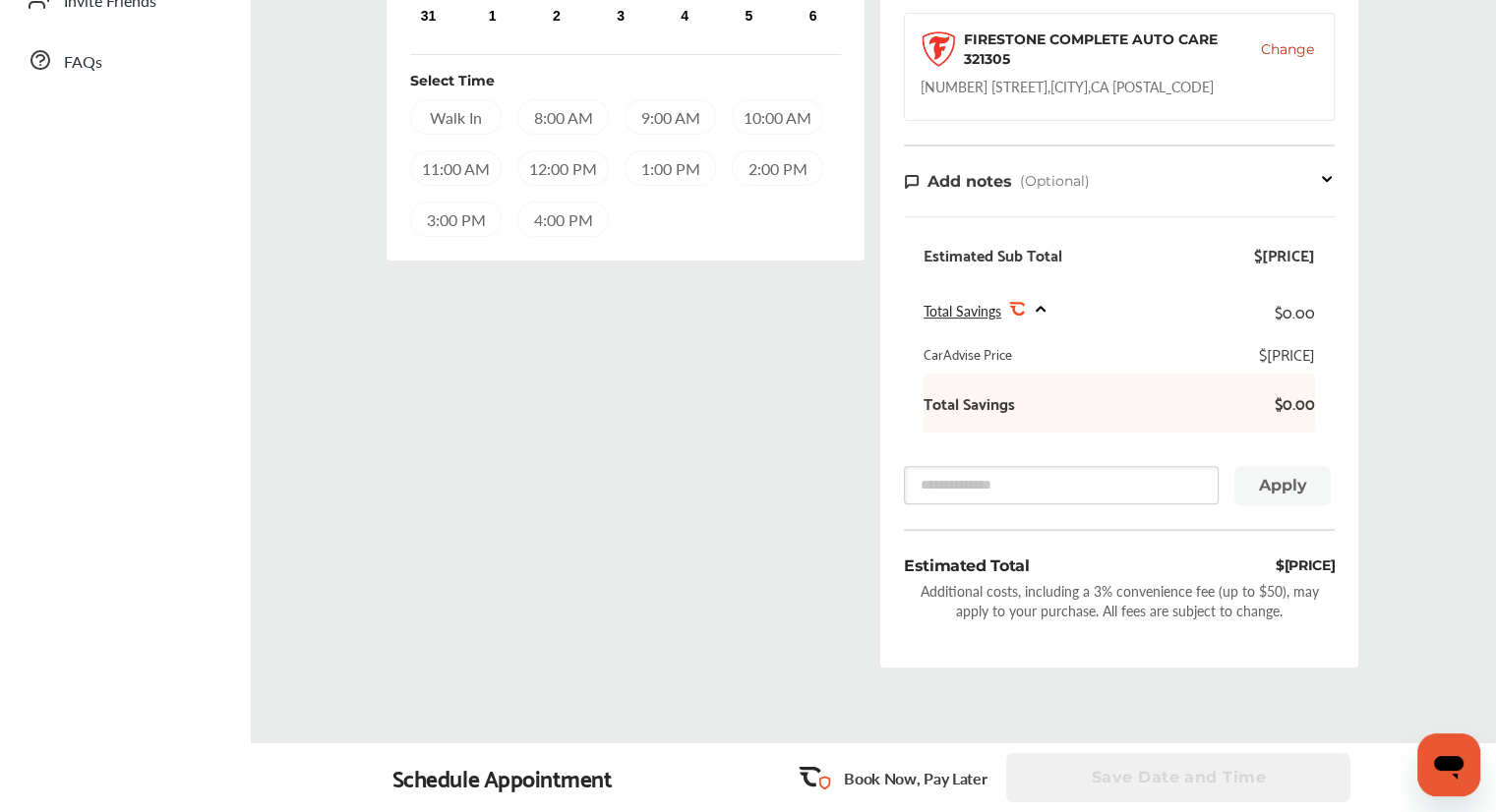 click on "Booking Summary $[PRICE]
Order Summary Services ([NUMBER]) Add a service
Add more services Wheel Alignment
$[PRICE] Tire Install / Swap Tires
$[PRICE] Appointment Details FIRESTONE COMPLETE AUTO CARE 321305 Change [NUMBER] [STREET] , [CITY] , [STATE] [POSTAL_CODE] Add notes (Optional)
Estimated Sub Total $[PRICE] Total Savings
.st0{fill:#FA4A1C;}
$[PRICE] $[PRICE] $[PRICE]" at bounding box center [873, 186] 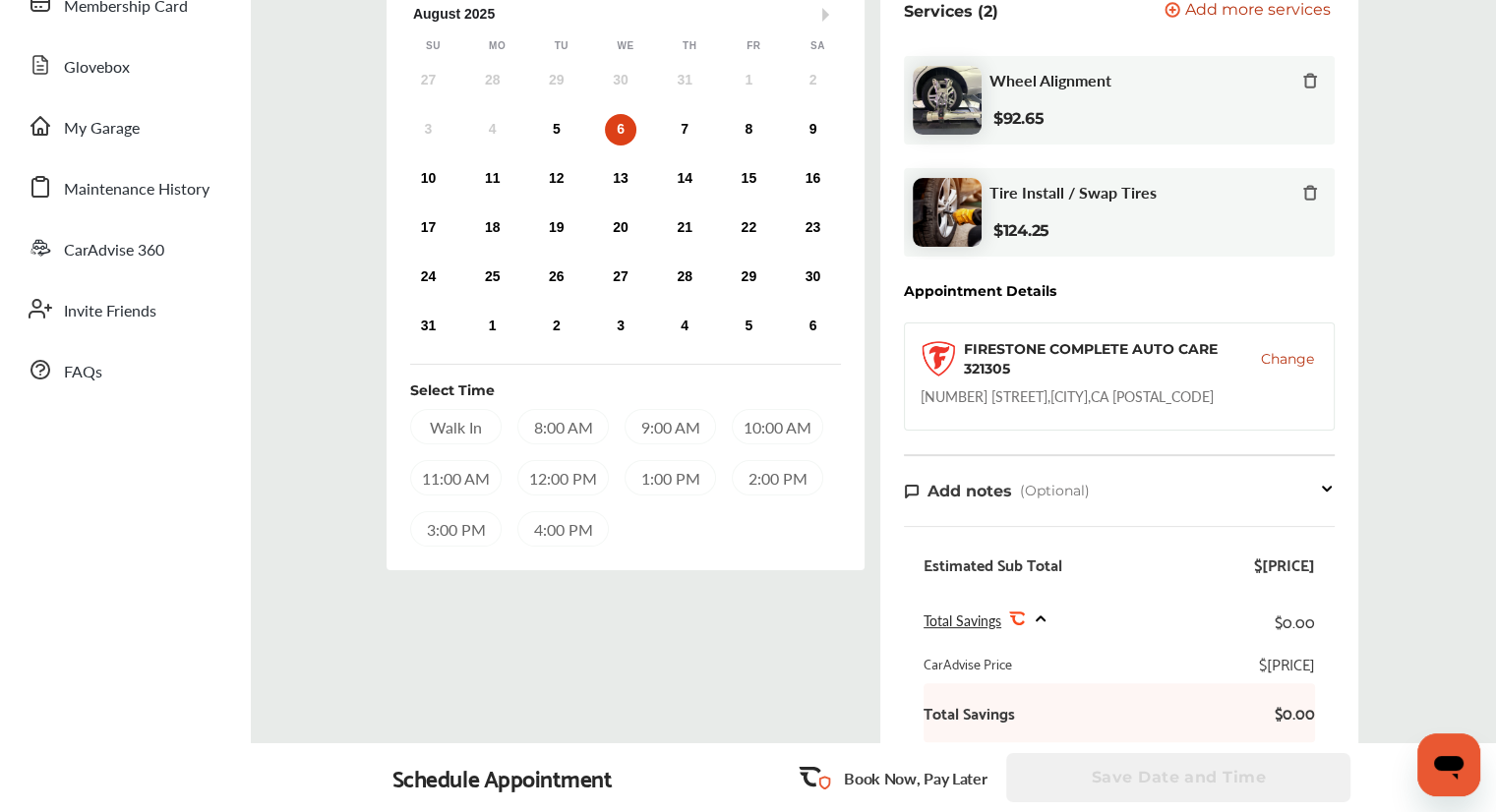 scroll, scrollTop: 0, scrollLeft: 0, axis: both 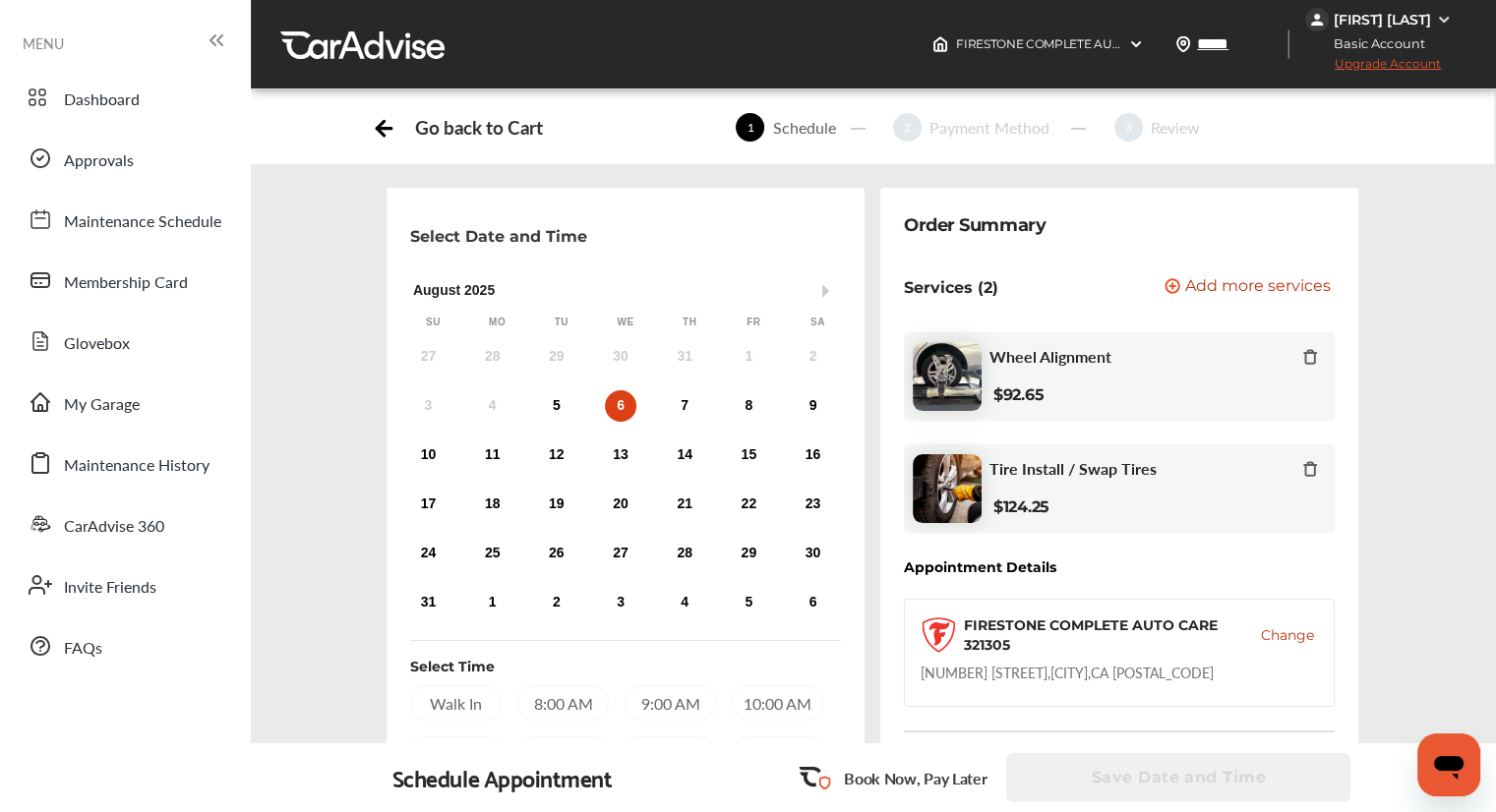click on "[FIRST] [LAST]" at bounding box center [1382, 20] 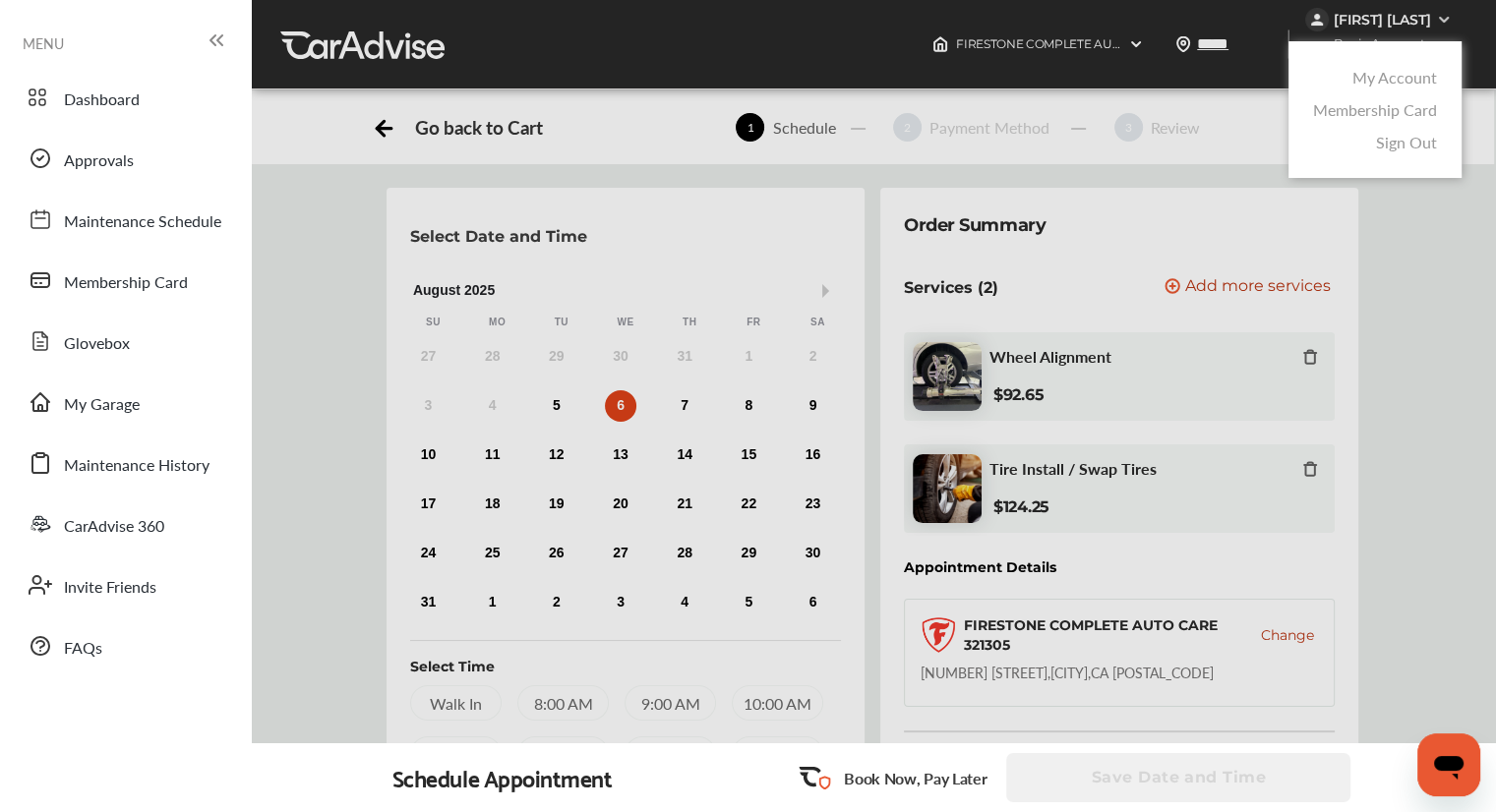 click on "Membership Card" at bounding box center (1375, 109) 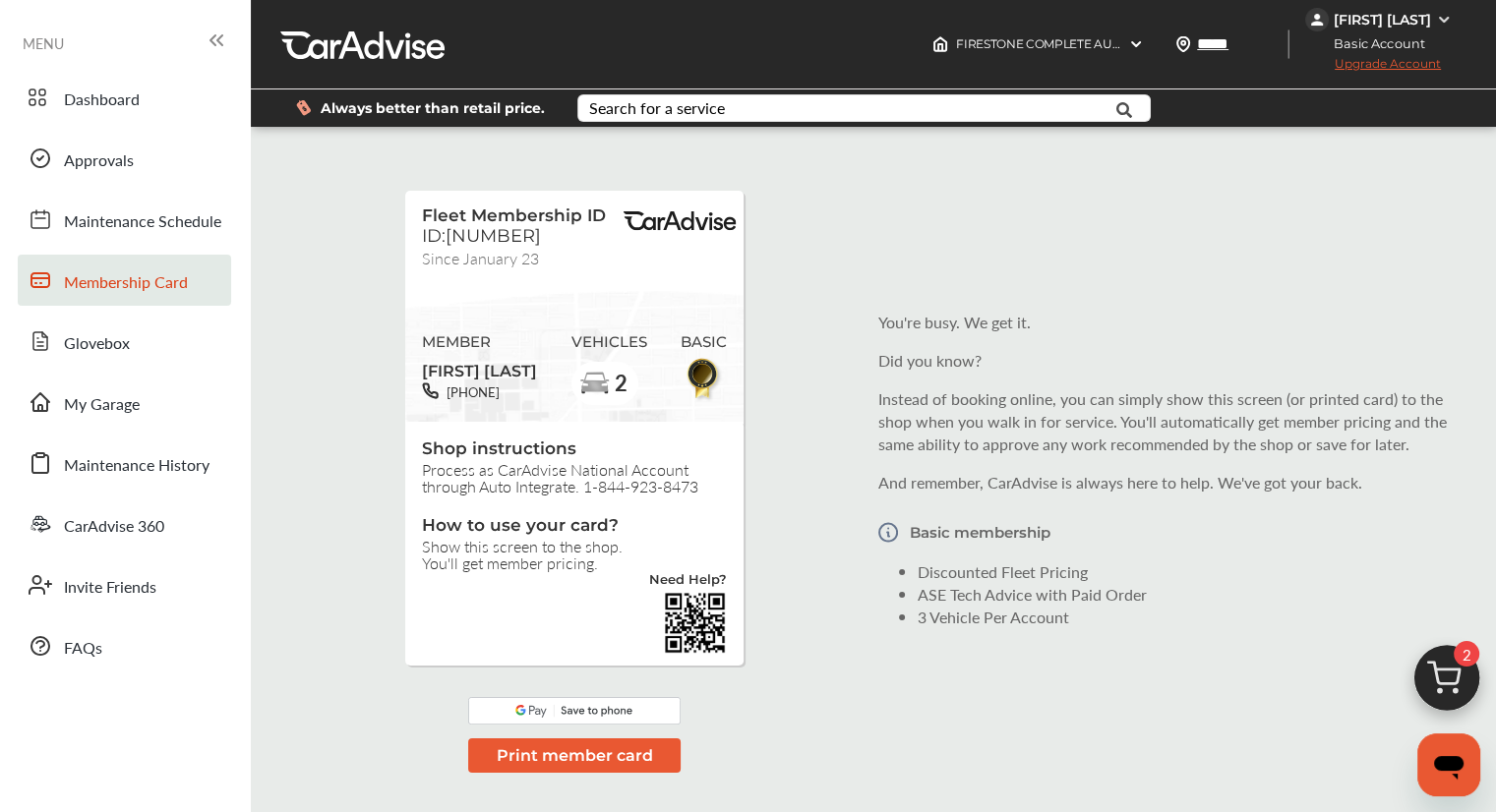 click on "Fleet Membership ID ID:[NUMBER] Since [MONTH] [YEAR] MEMBER [FIRST] [LAST] [PHONE] VEHICLES [NUMBER] BASIC Shop instructions Process as CarAdvise National Account   through Auto Integrate. [PHONE] How to use your card? Show this screen to the shop. You'll get member pricing. Need Help? Print member card You're busy. We get it. Did you know? Instead of booking online, you can simply show this screen (or printed card) to the shop when you walk in for service. You'll automatically get member pricing and the same ability to approve any work recommended by the shop or save for later. And remember, CarAdvise is always here to help. We've got your back. Basic  membership Discounted Fleet Pricing ASE Tech Advice with Paid Order [NUMBER] Vehicle Per Account" at bounding box center (873, 469) 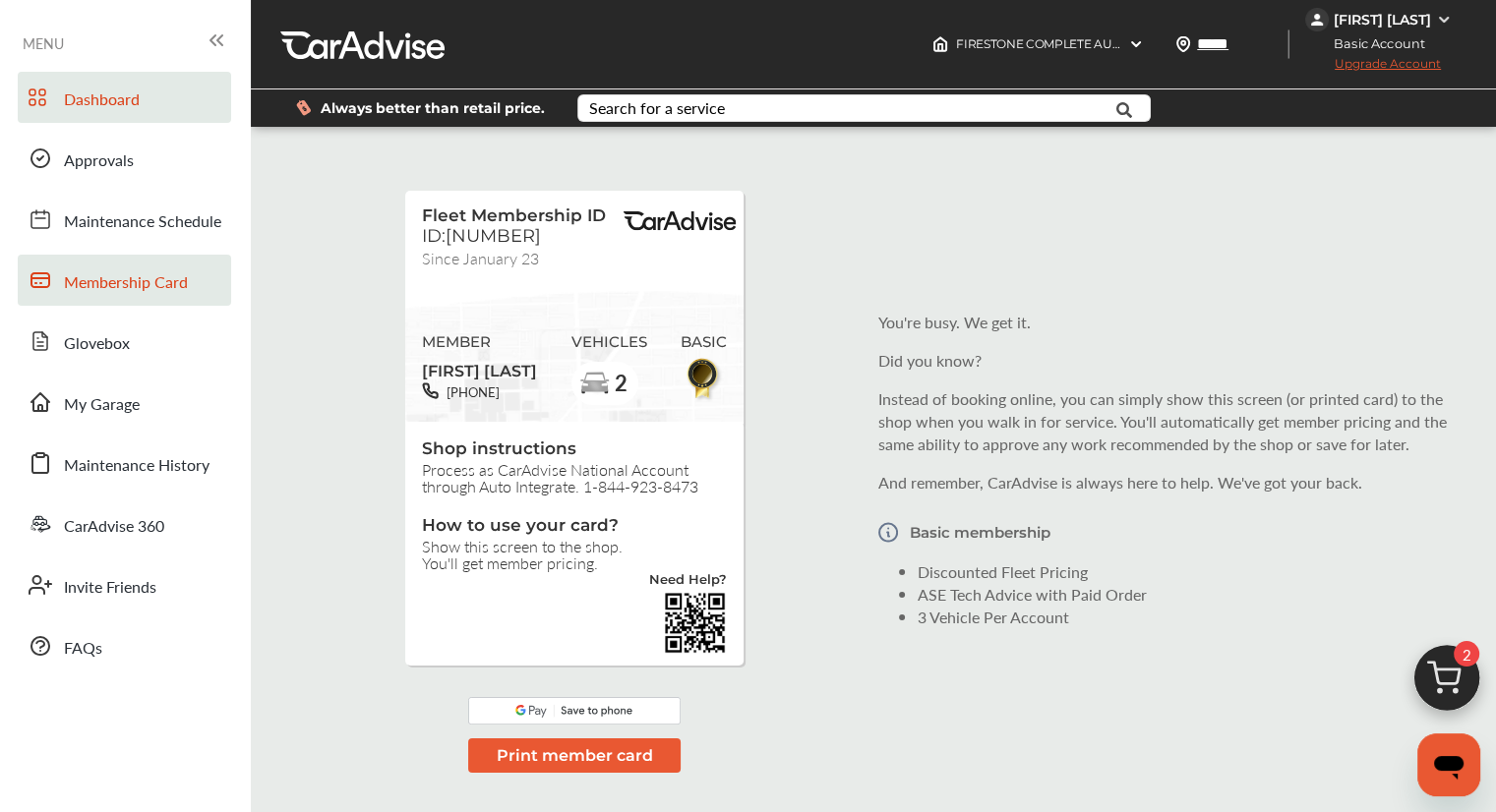 click on "Dashboard" at bounding box center (101, 100) 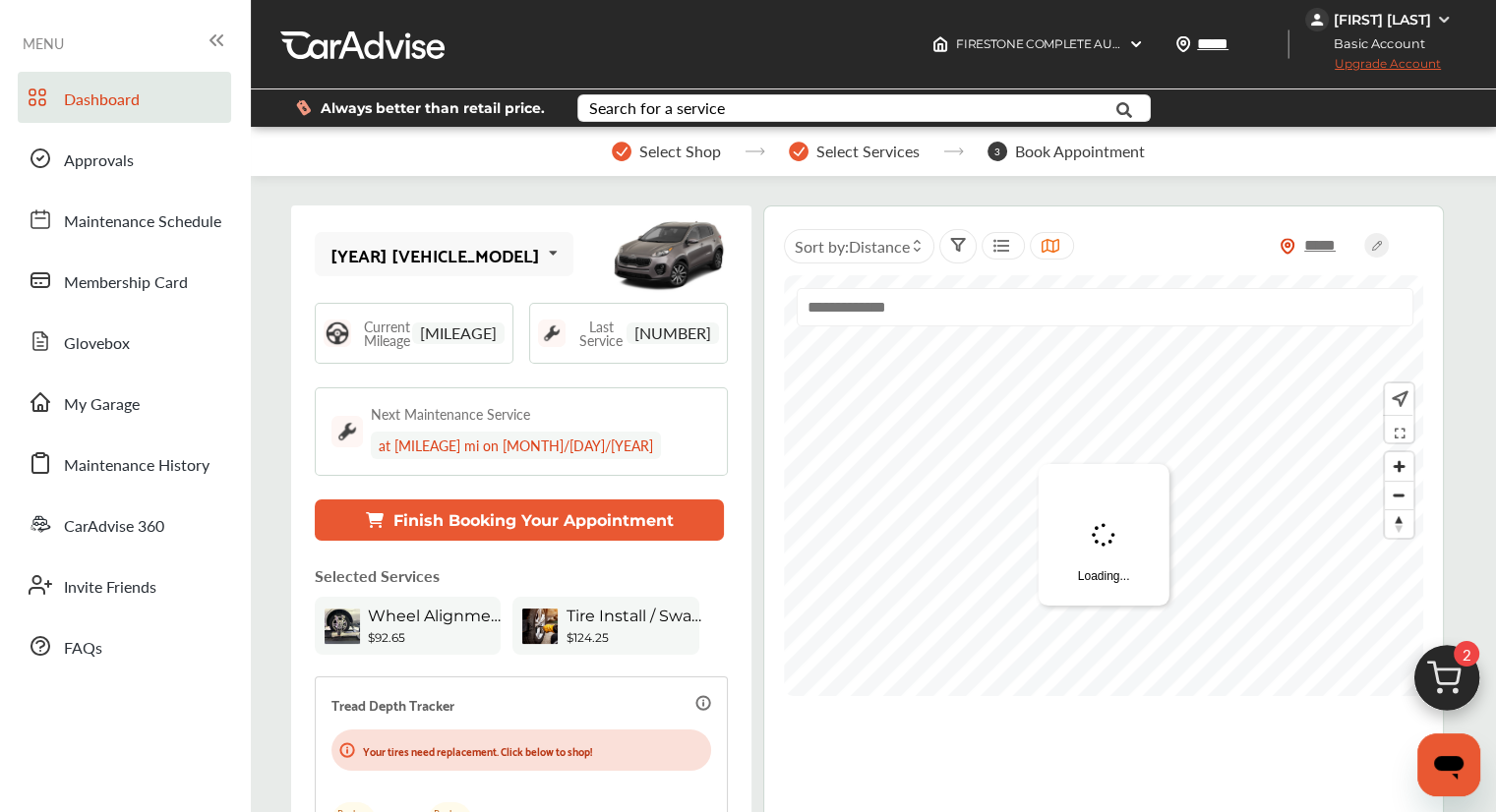 click at bounding box center (1447, 683) 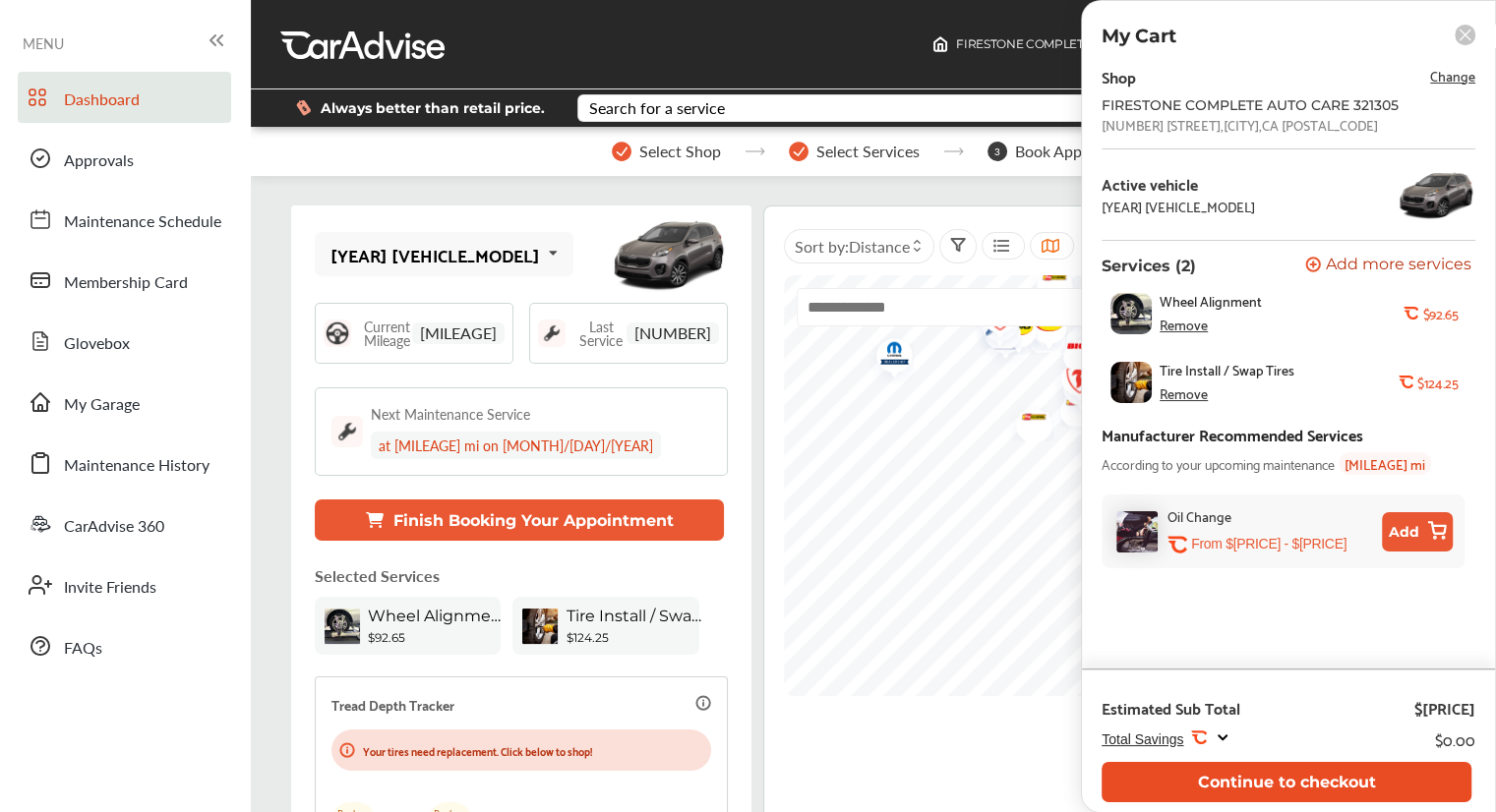 click on "Continue to checkout" at bounding box center (1287, 782) 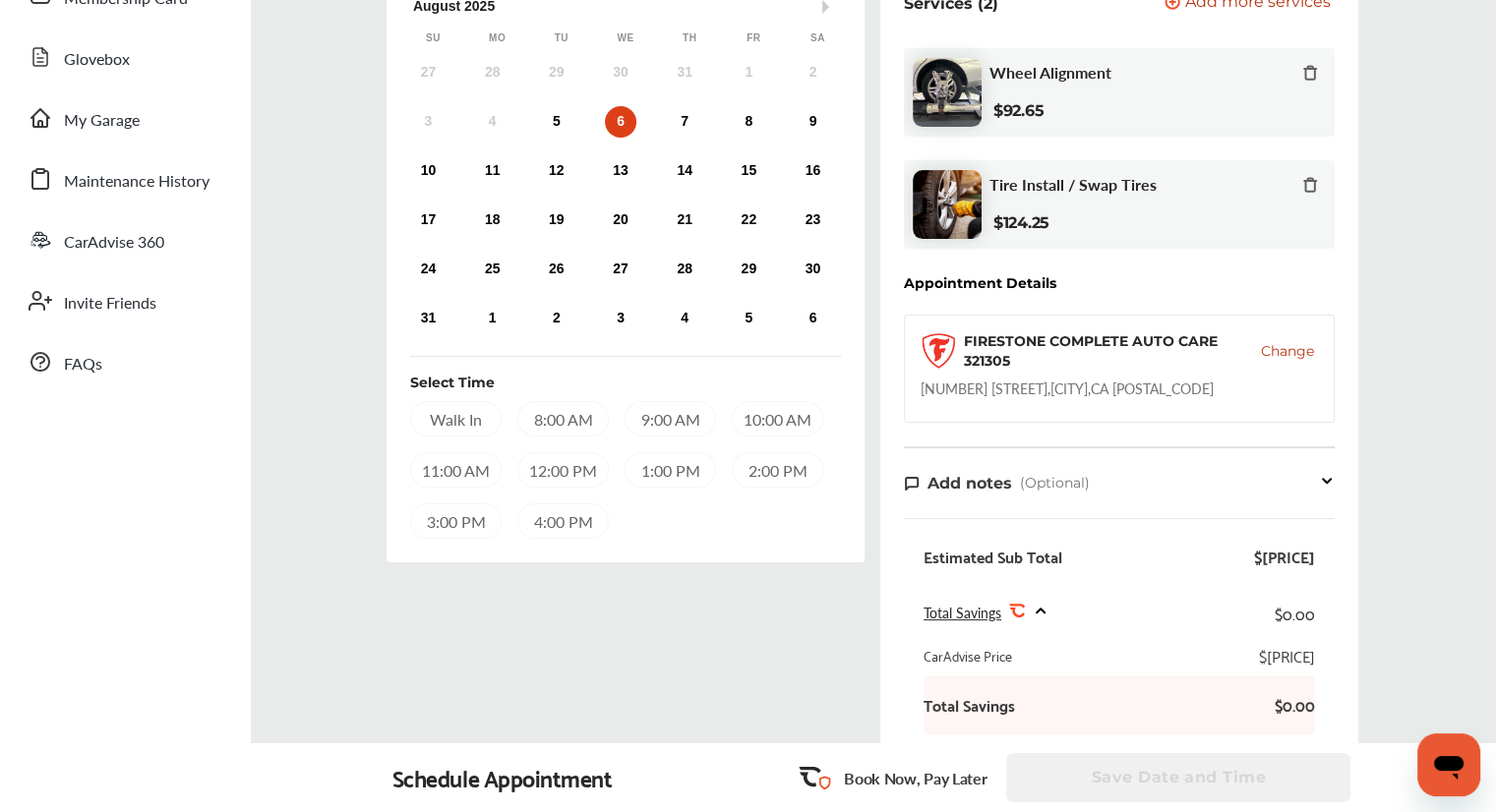 scroll, scrollTop: 295, scrollLeft: 0, axis: vertical 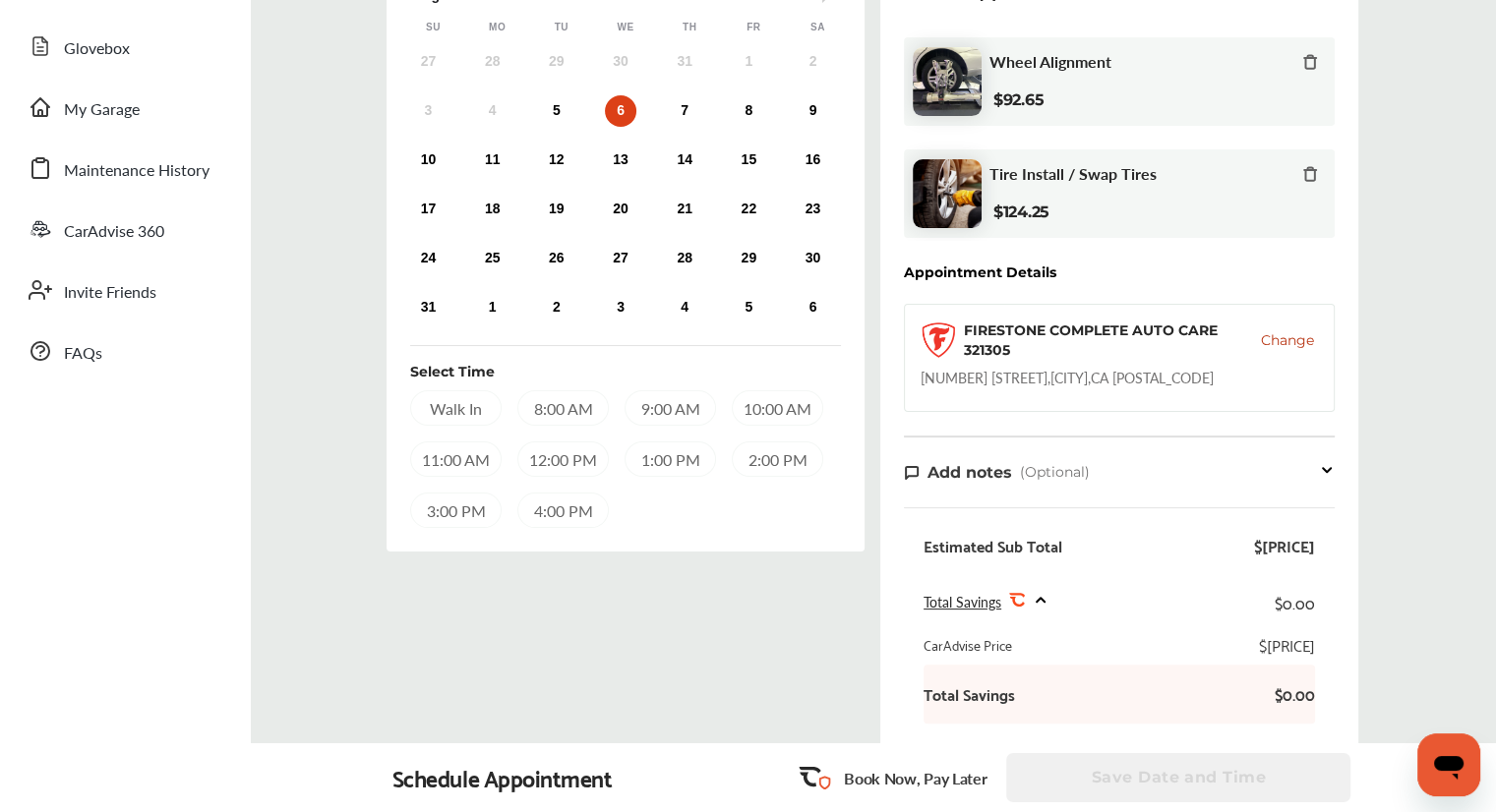 click at bounding box center (1310, 175) 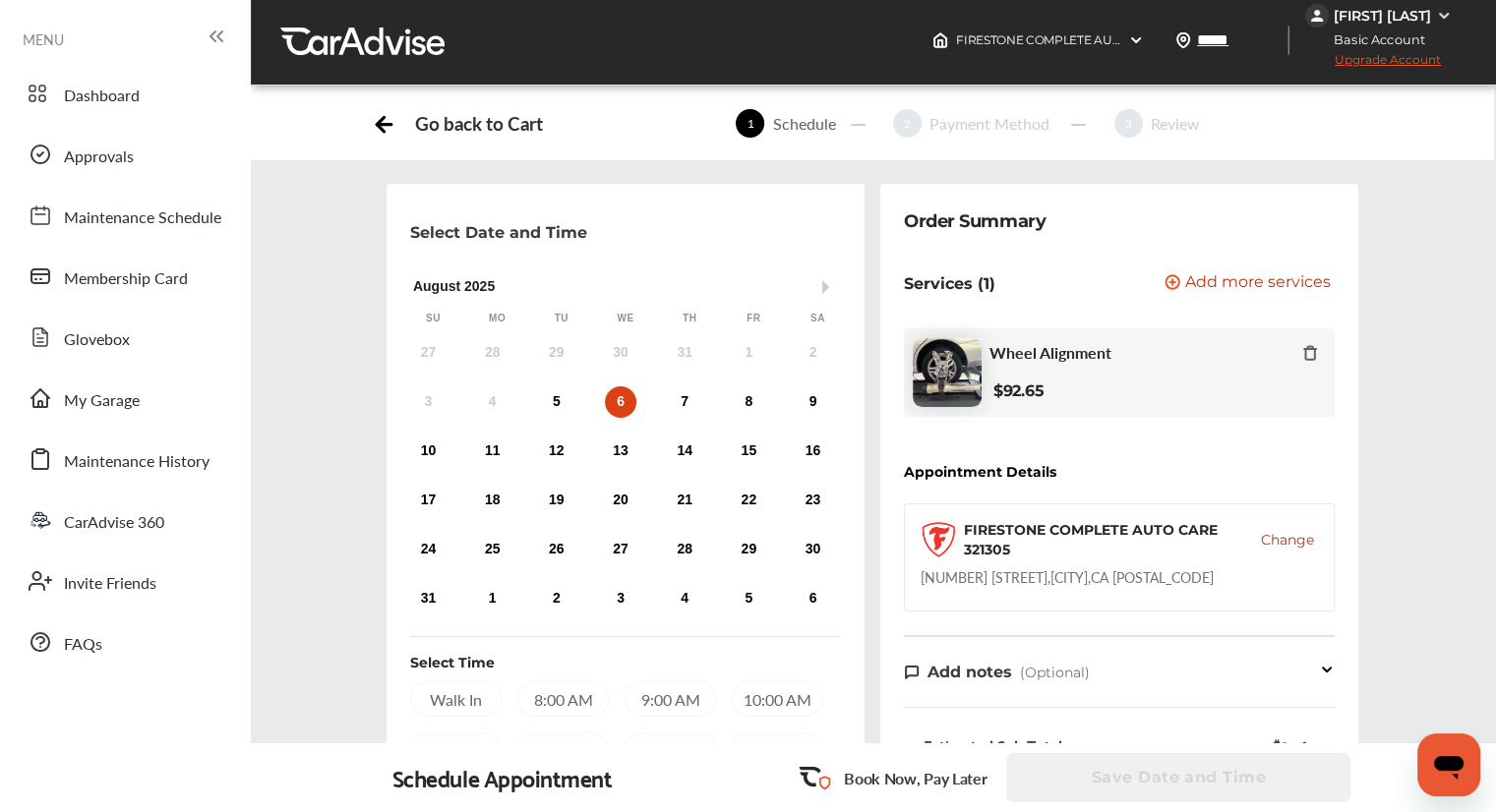scroll, scrollTop: 0, scrollLeft: 0, axis: both 